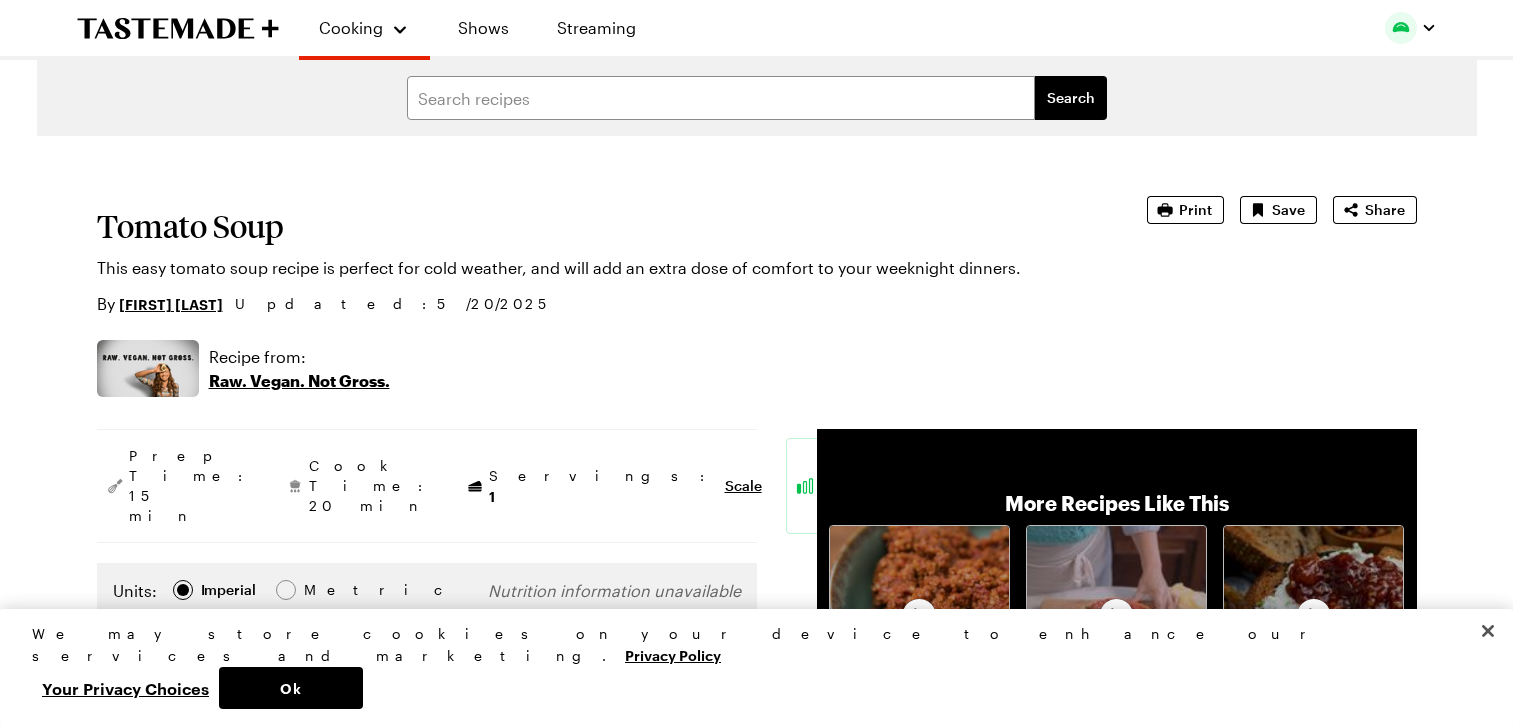 scroll, scrollTop: 277, scrollLeft: 8, axis: both 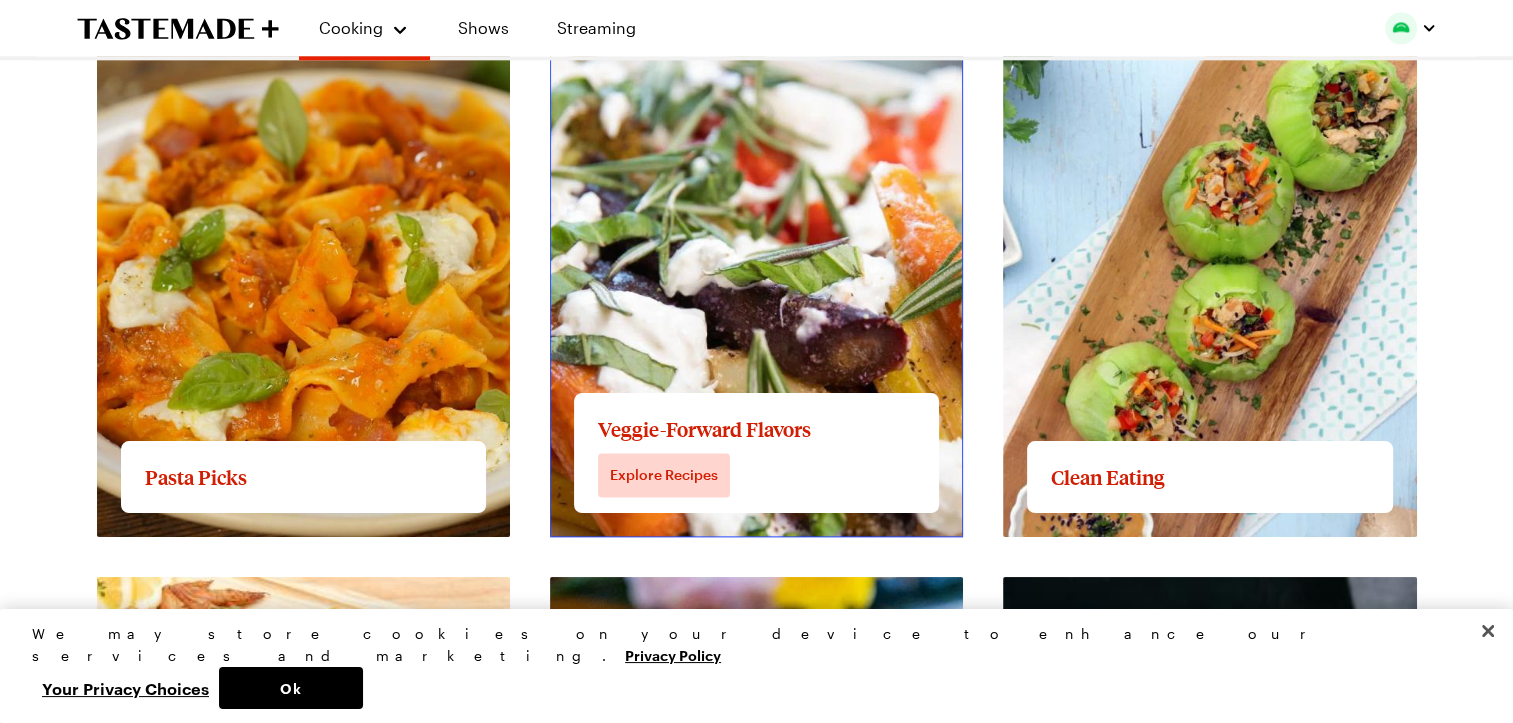 click on "View full content for Veggie-Forward Flavors" at bounding box center (718, 48) 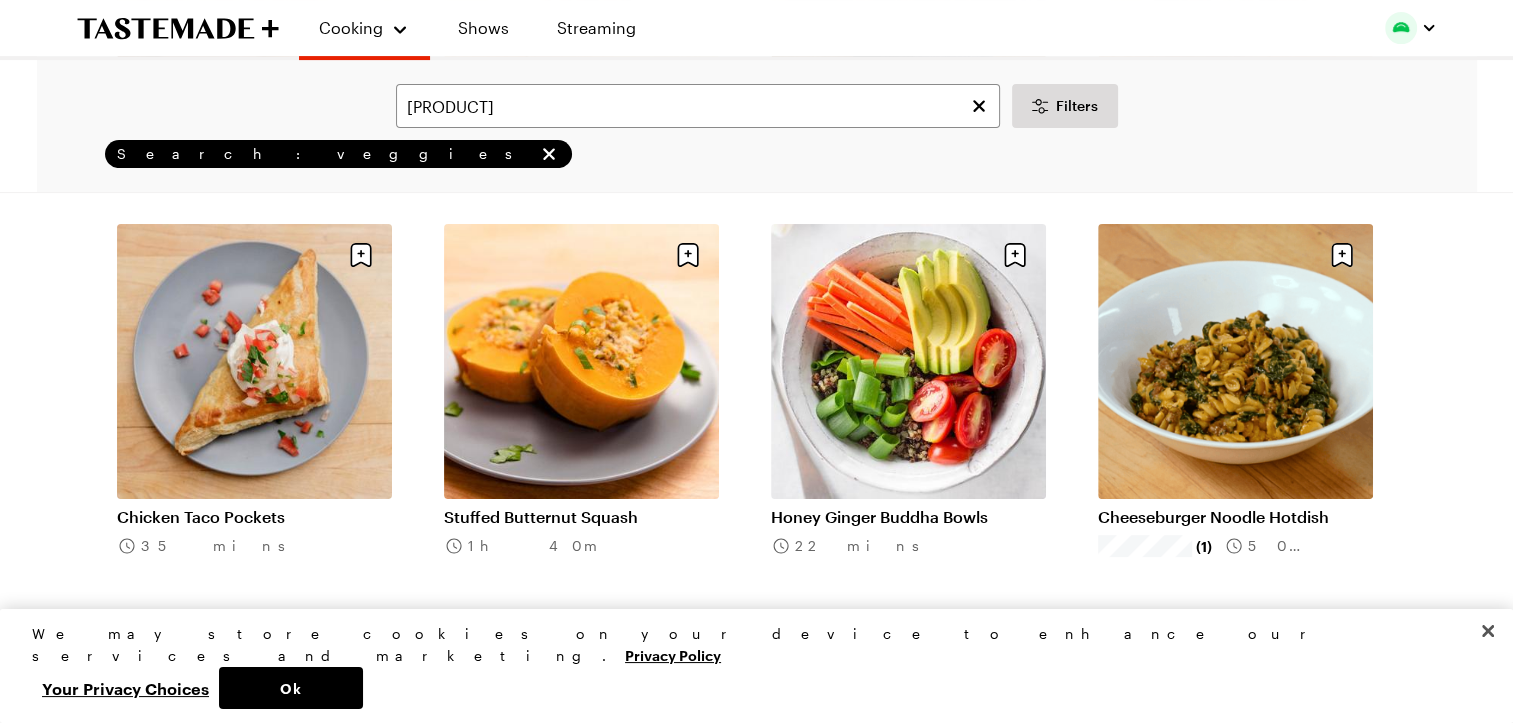 scroll, scrollTop: 549, scrollLeft: 0, axis: vertical 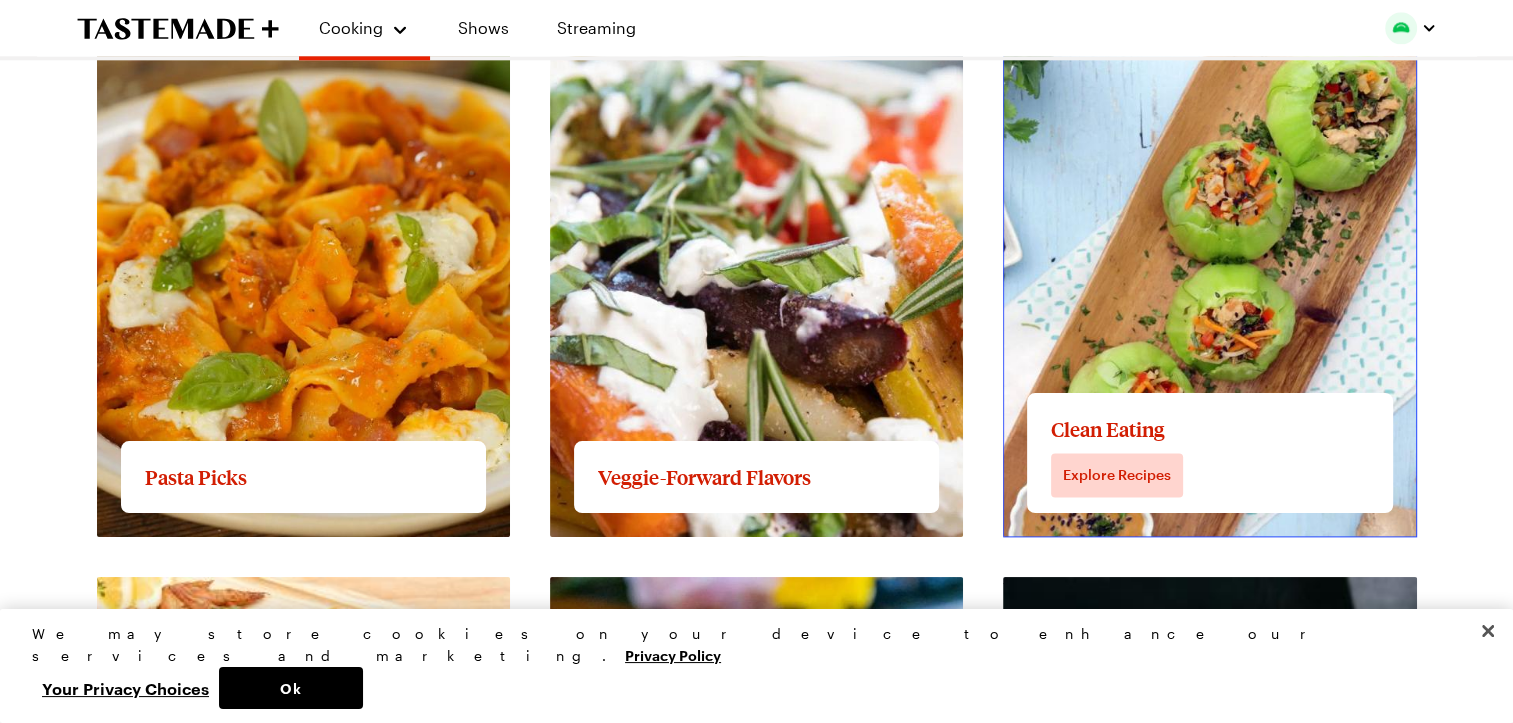 click on "View full content for Clean Eating" at bounding box center (1130, 48) 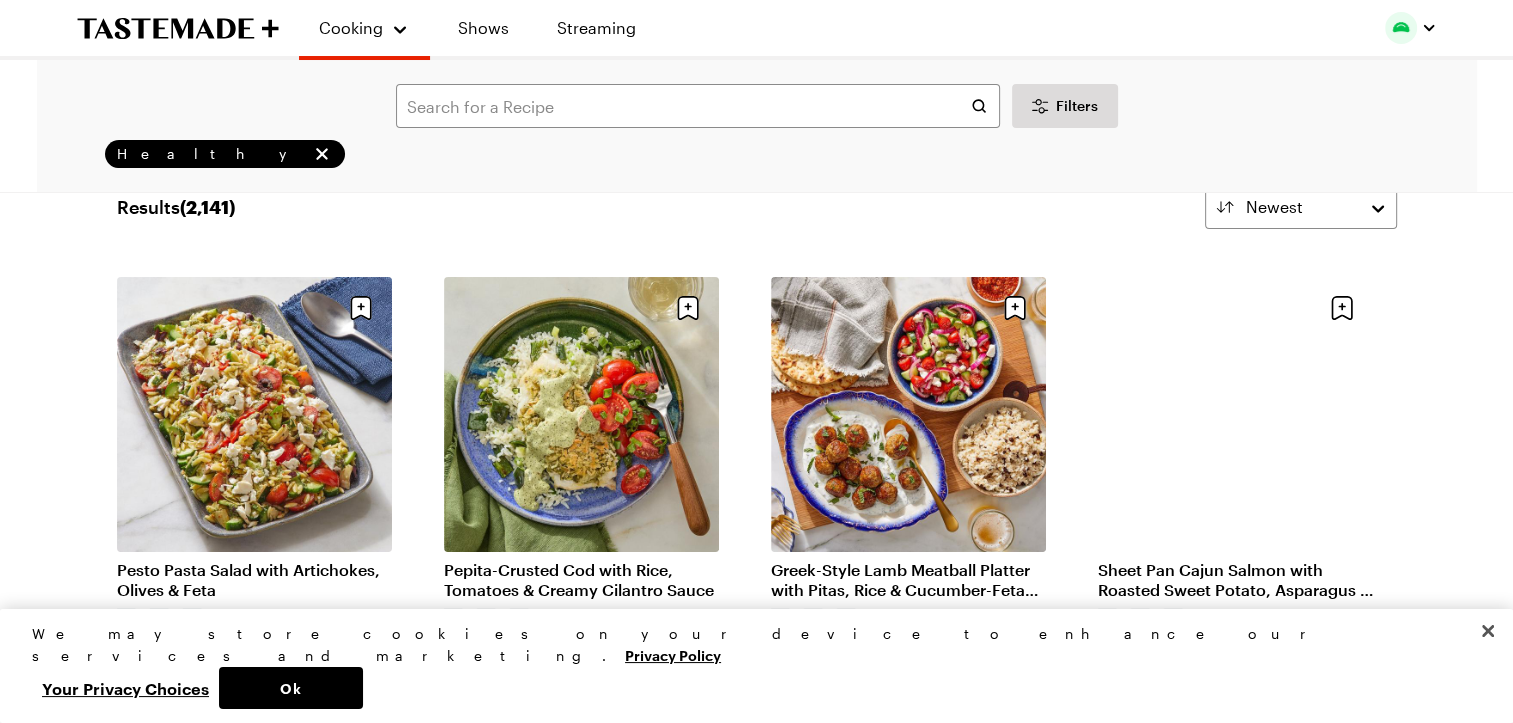 scroll, scrollTop: 0, scrollLeft: 0, axis: both 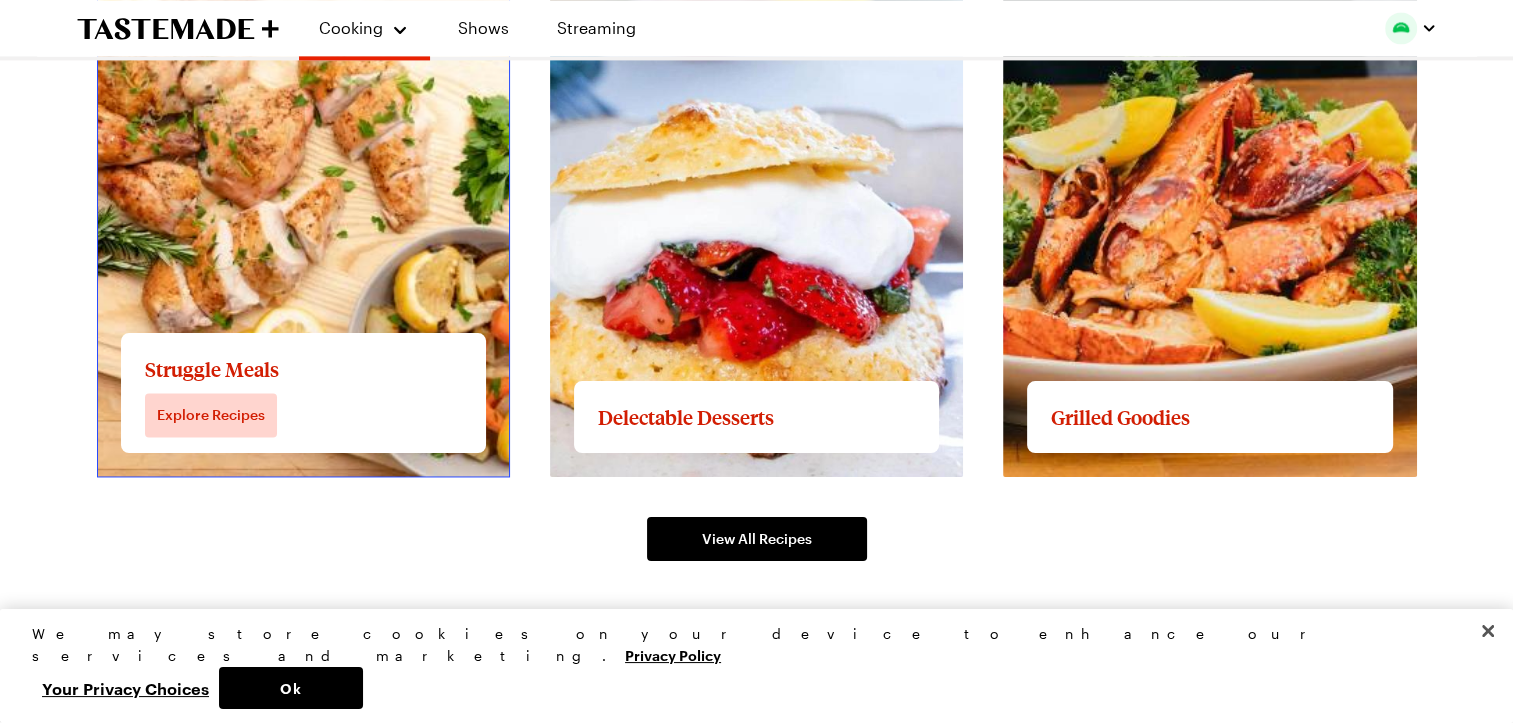 click on "View full content for Struggle Meals" at bounding box center [232, -12] 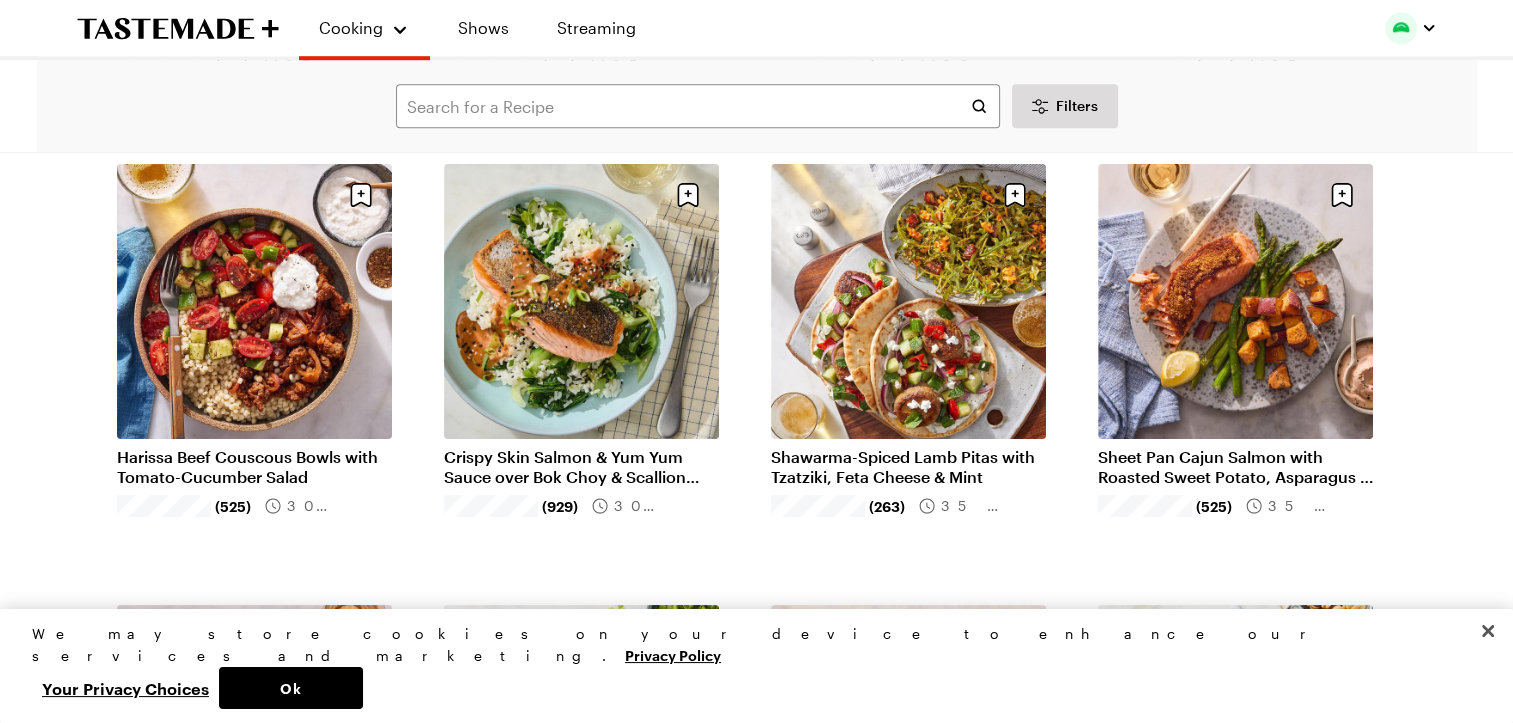 scroll, scrollTop: 1452, scrollLeft: 0, axis: vertical 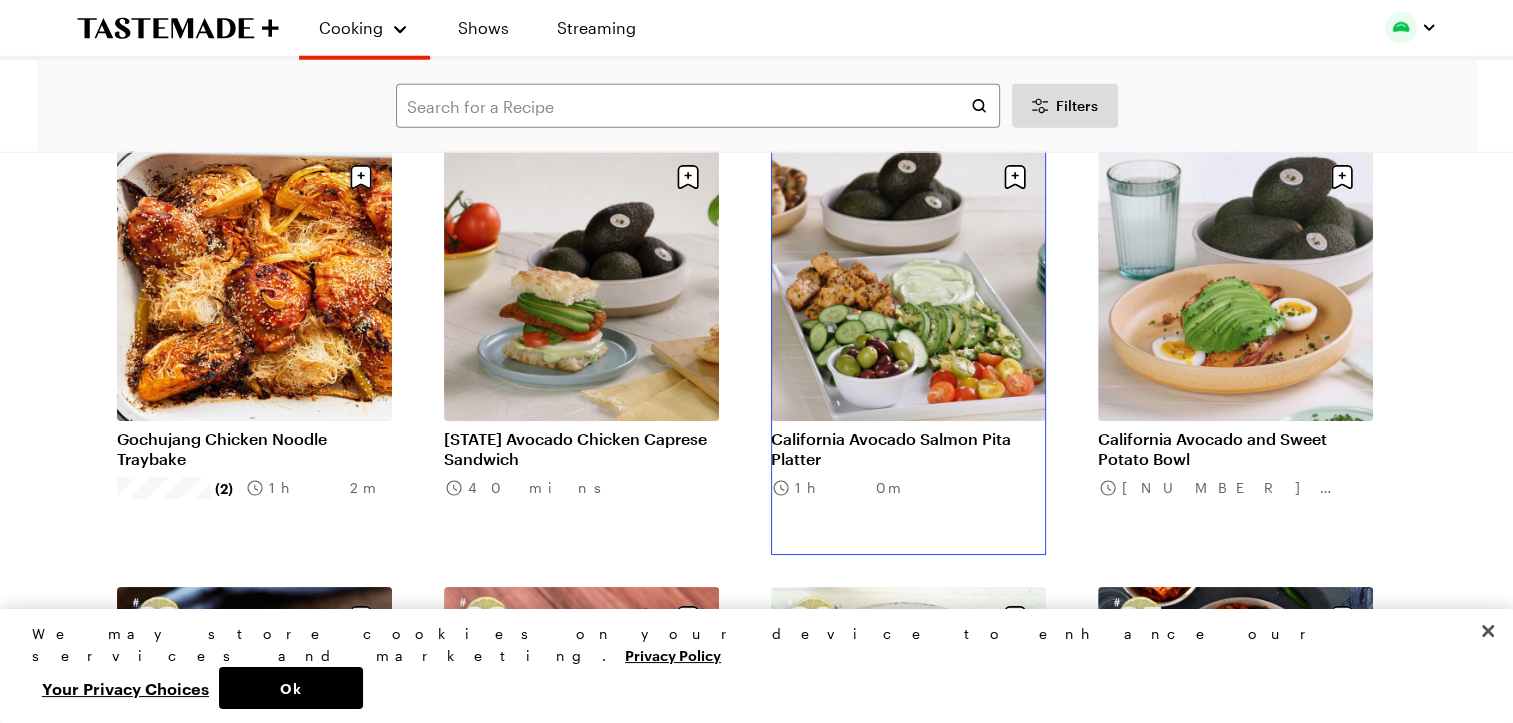 click on "California Avocado Salmon Pita Platter" at bounding box center [908, 449] 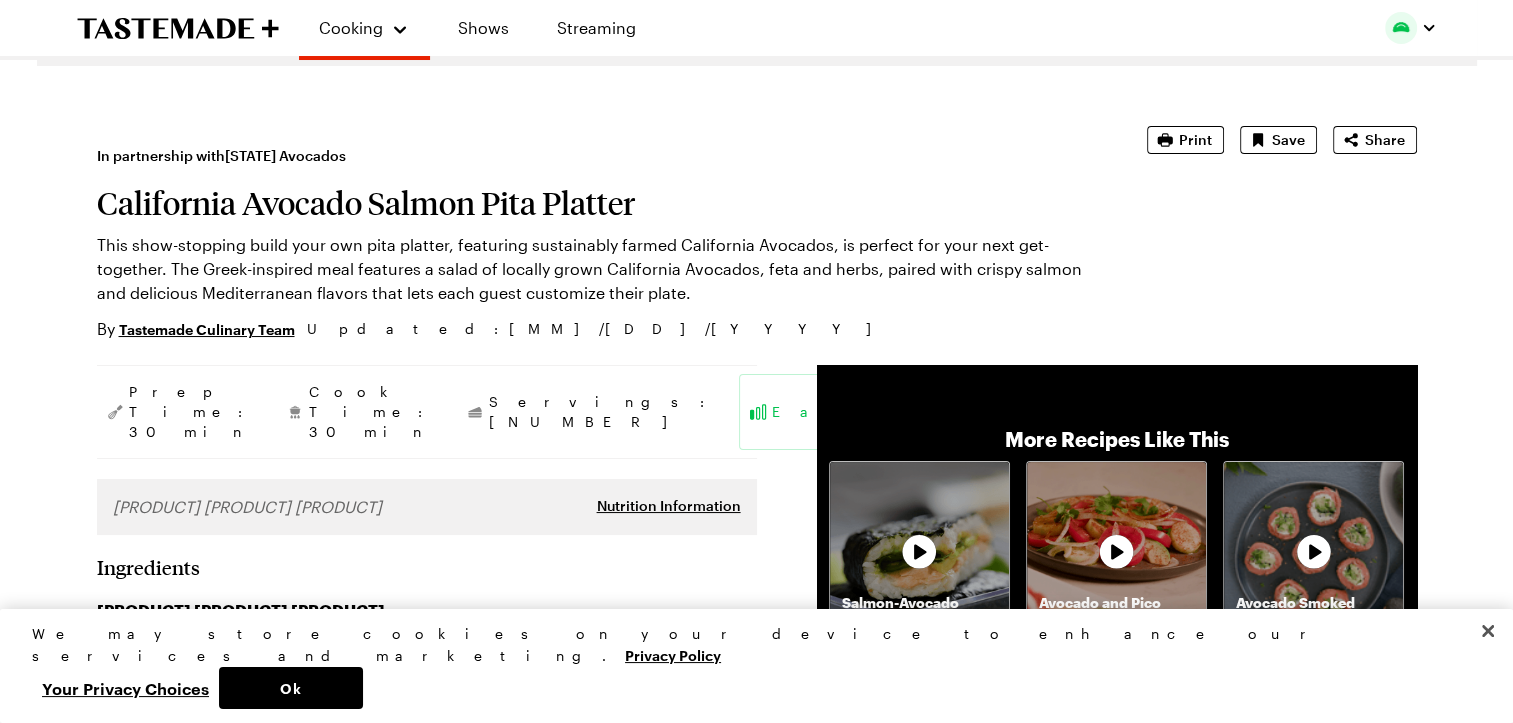 scroll, scrollTop: 69, scrollLeft: 0, axis: vertical 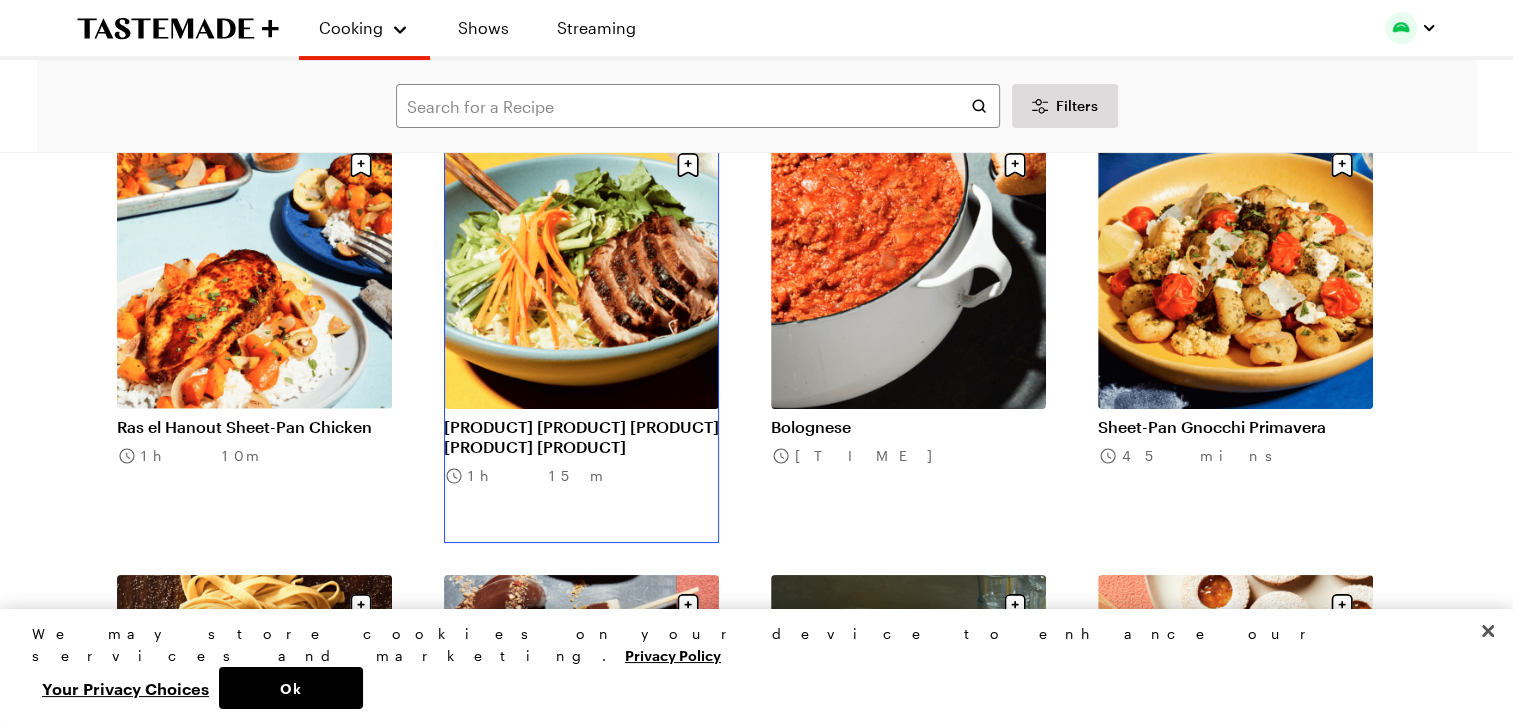 click on "[PRODUCT] [PRODUCT] [PRODUCT] [PRODUCT] [PRODUCT]" at bounding box center (581, 437) 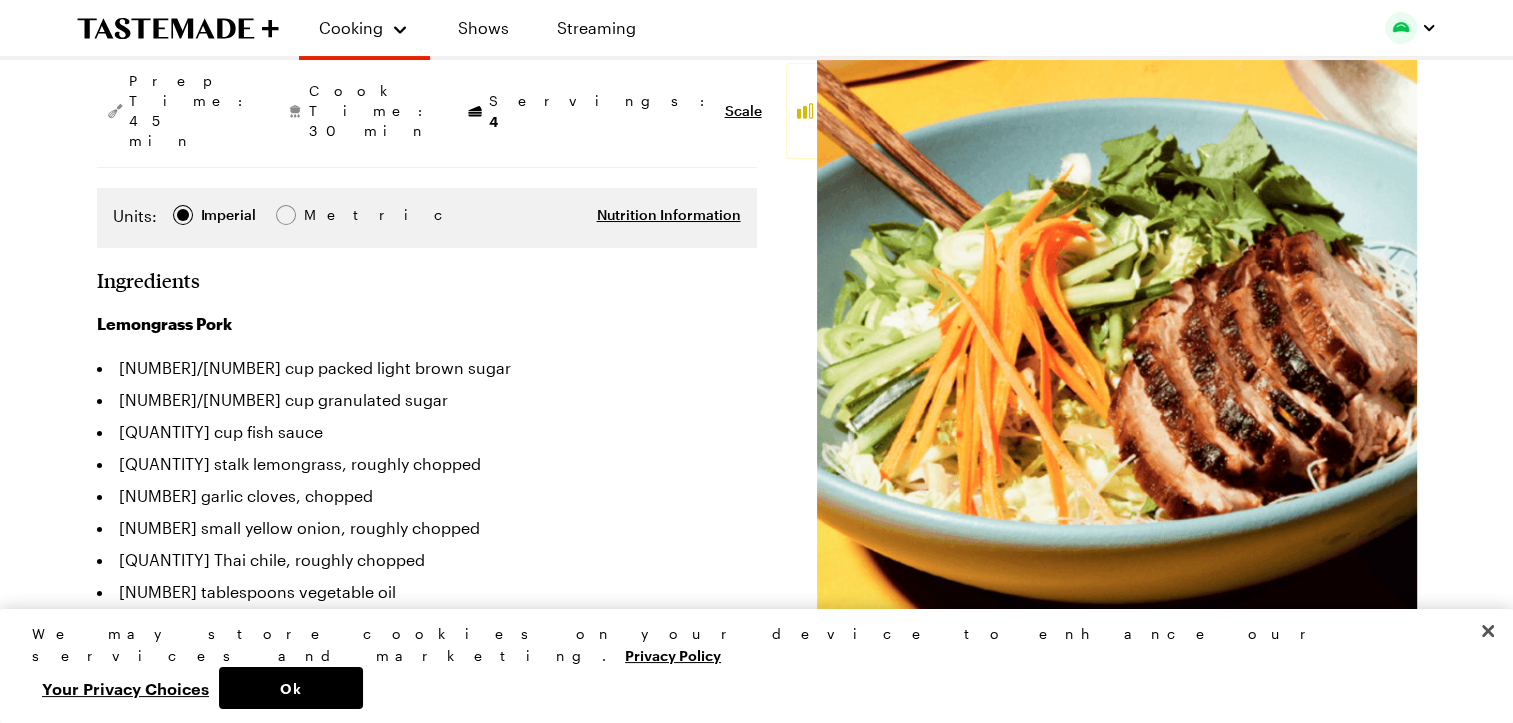 scroll, scrollTop: 284, scrollLeft: 8, axis: both 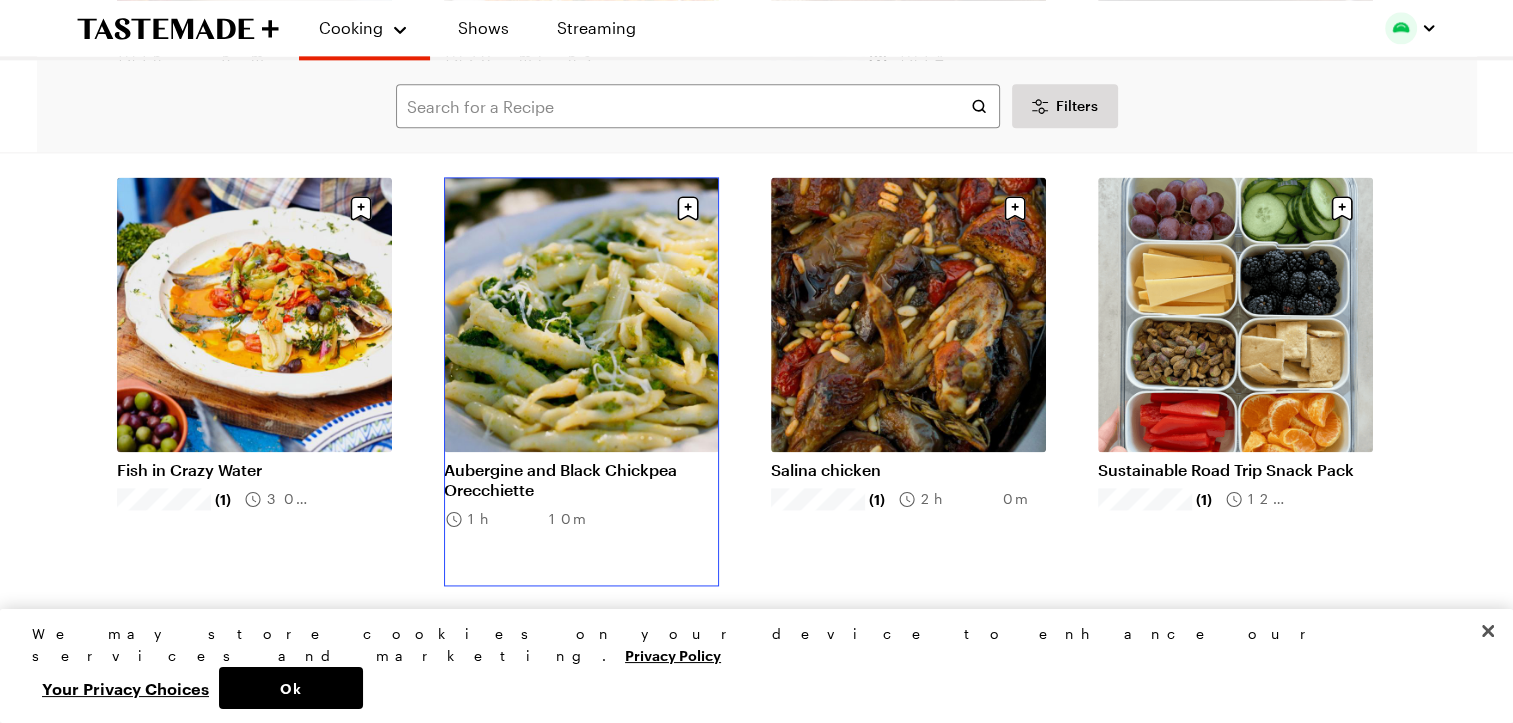 click on "Aubergine and Black Chickpea Orecchiette" at bounding box center (581, 480) 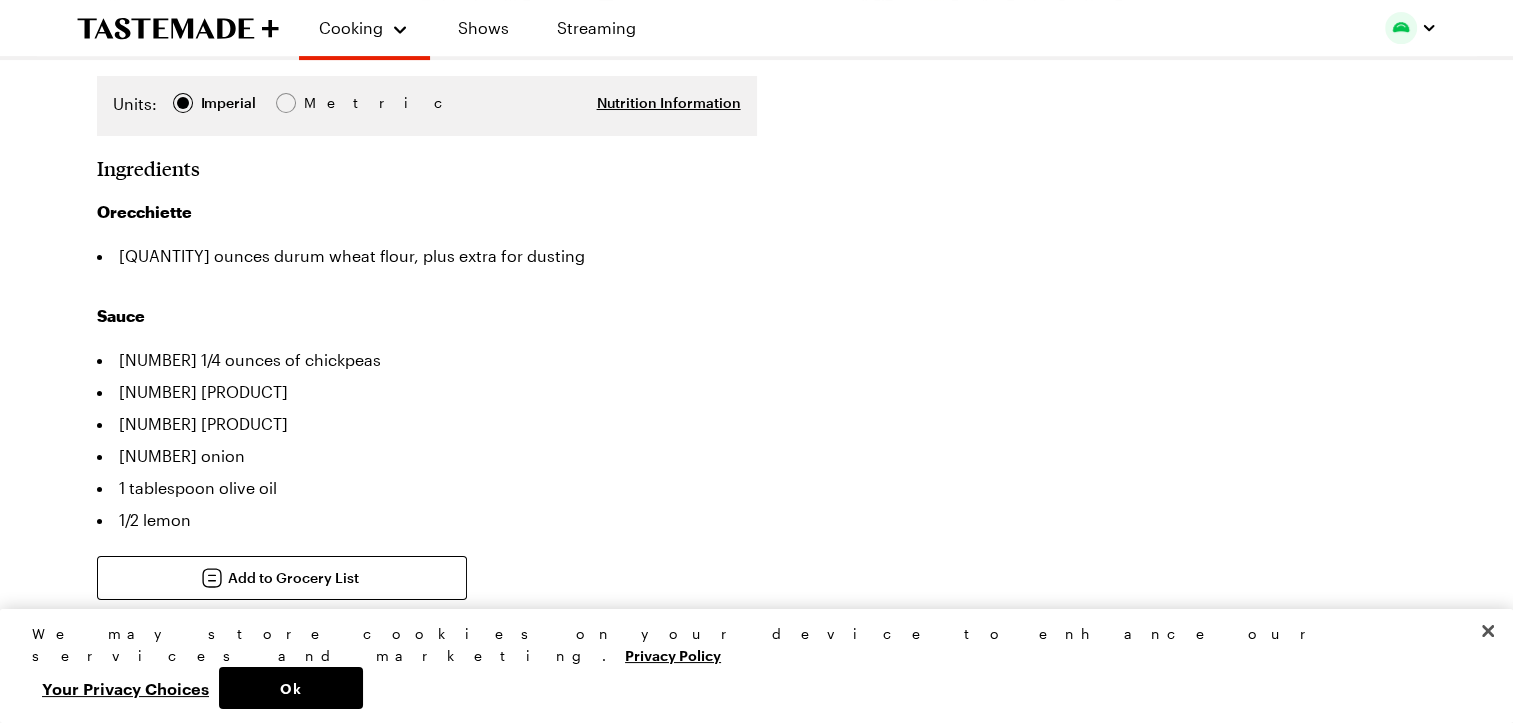 scroll, scrollTop: 600, scrollLeft: 0, axis: vertical 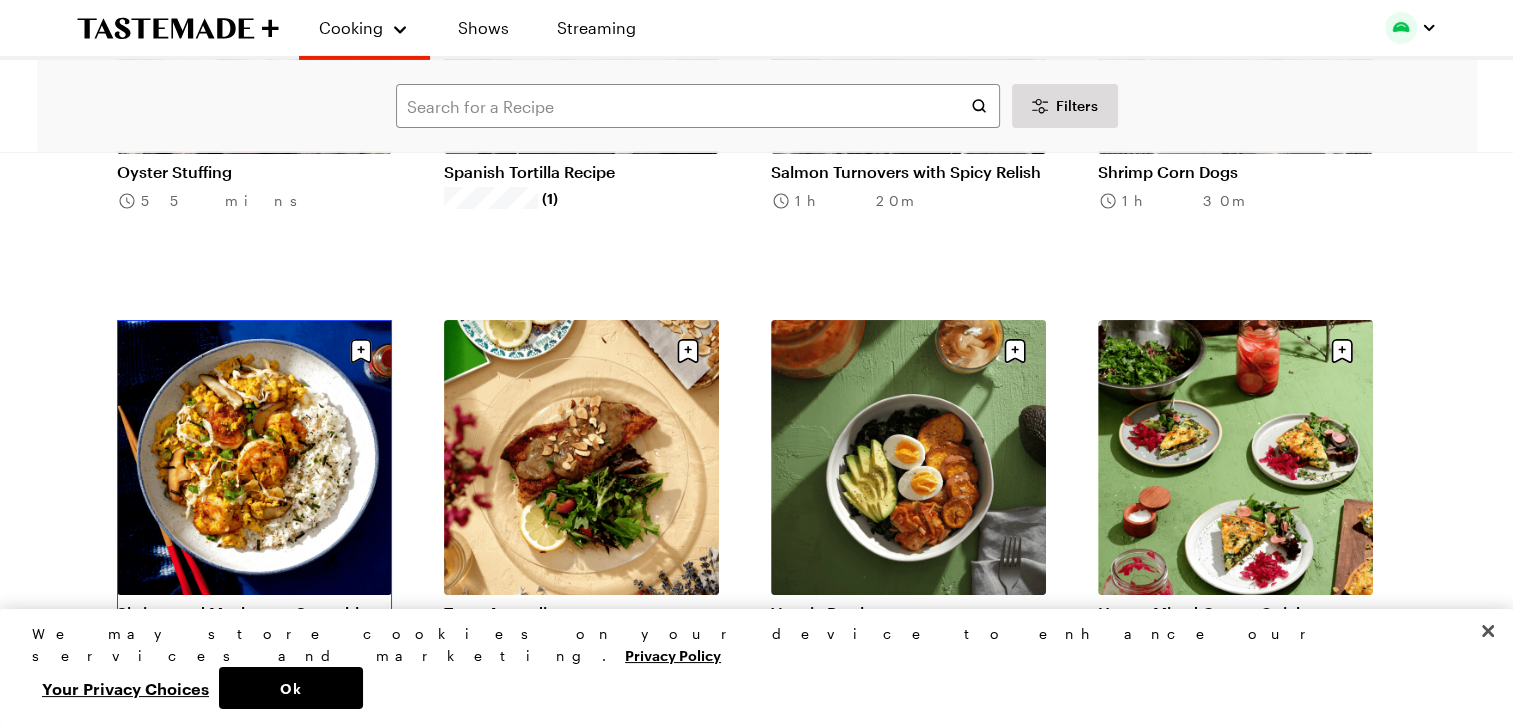 click on "Shrimp and Mushroom Scramble" at bounding box center [254, 613] 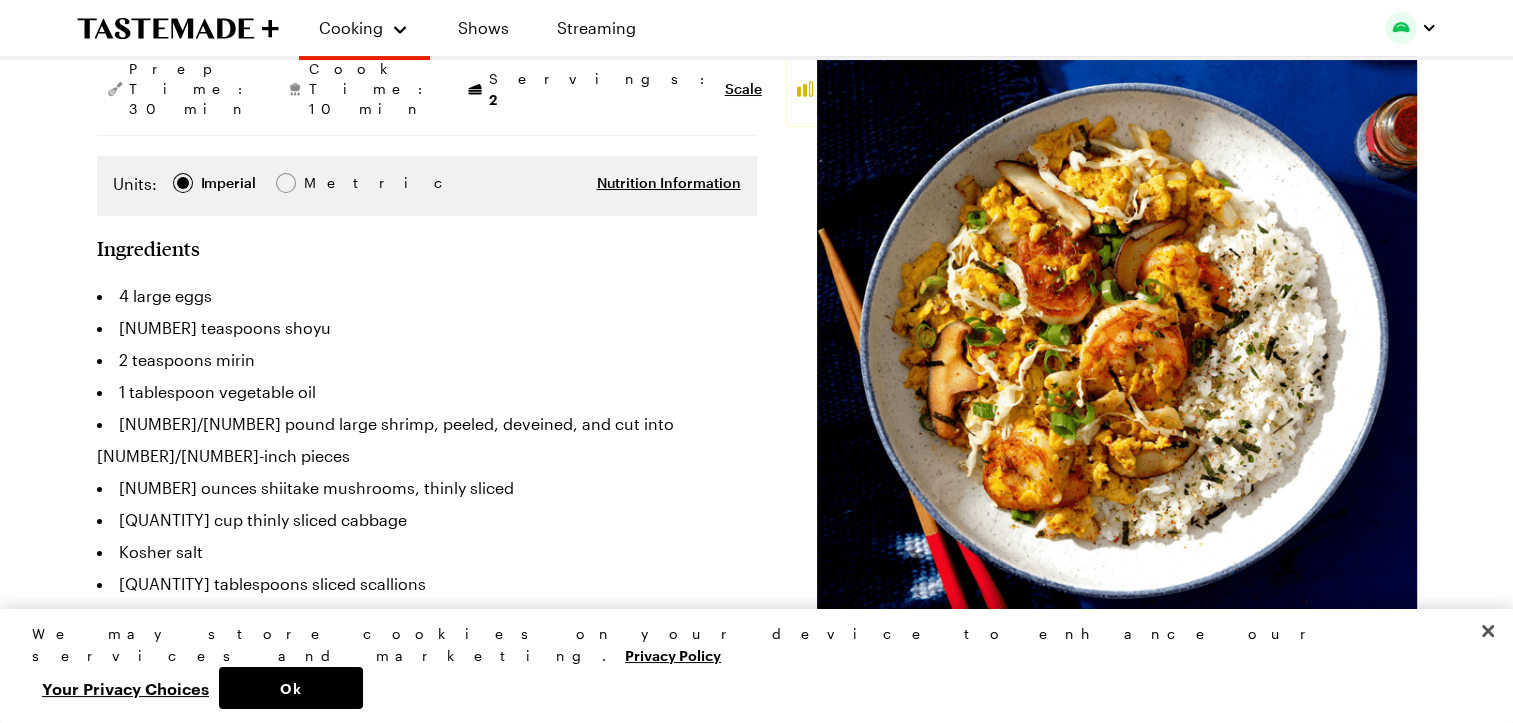 scroll, scrollTop: 320, scrollLeft: 0, axis: vertical 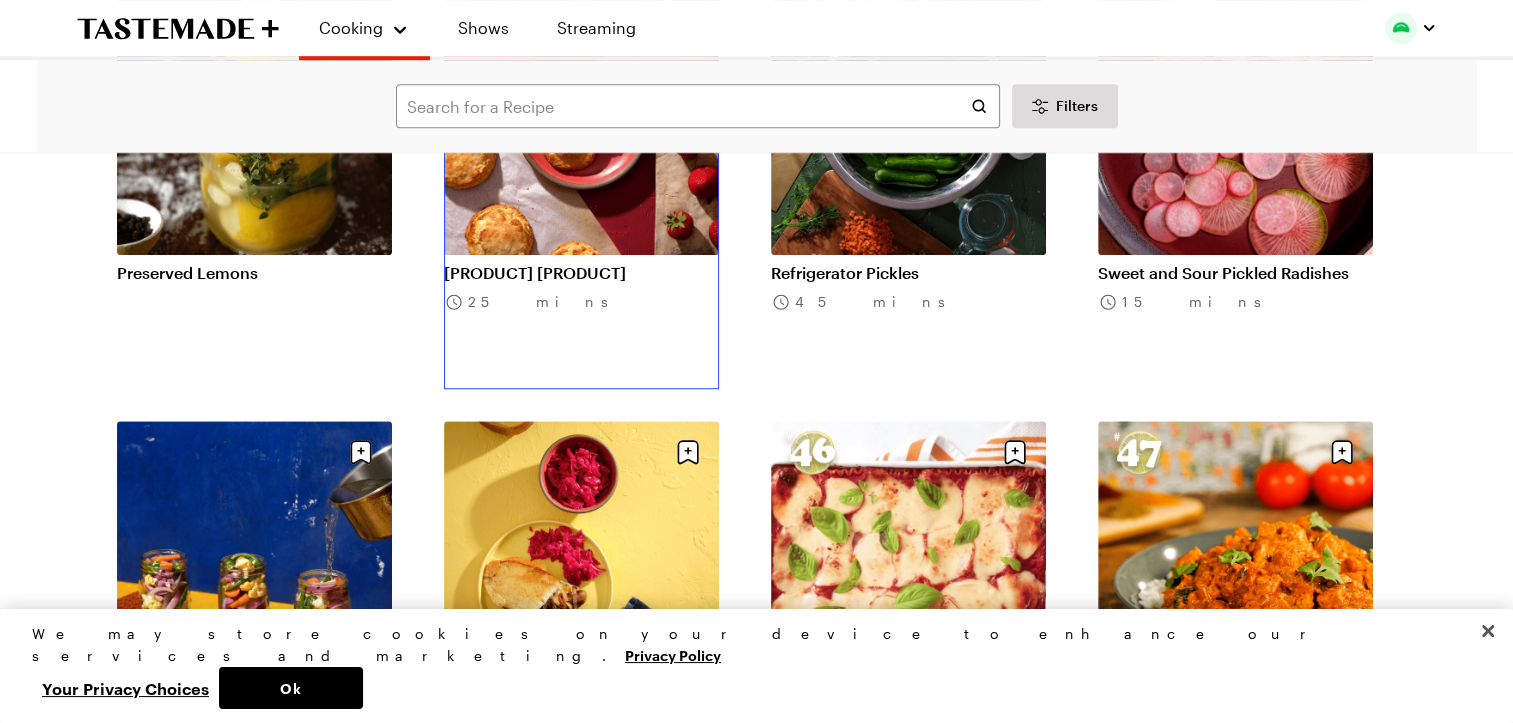 click on "[PRODUCT] [PRODUCT]" at bounding box center (581, 273) 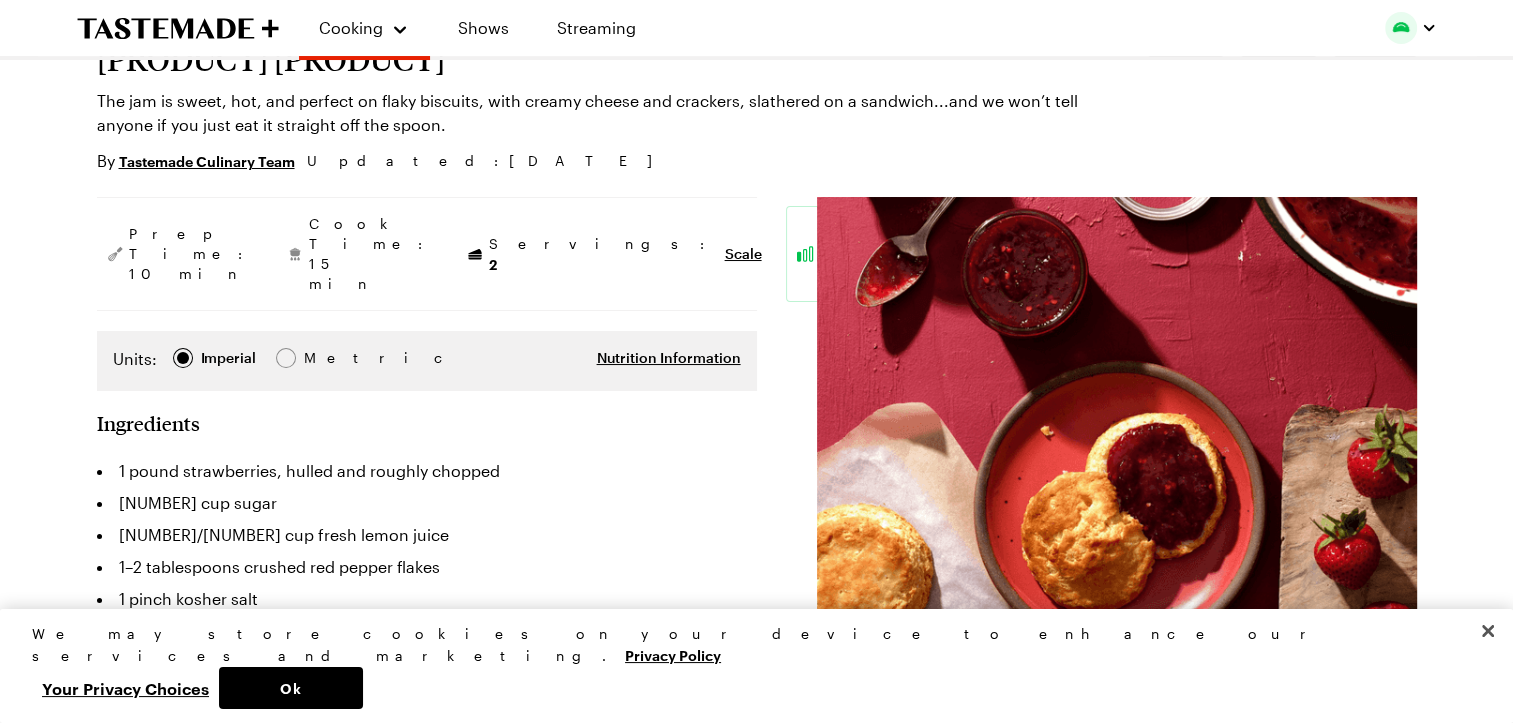 scroll, scrollTop: 168, scrollLeft: 0, axis: vertical 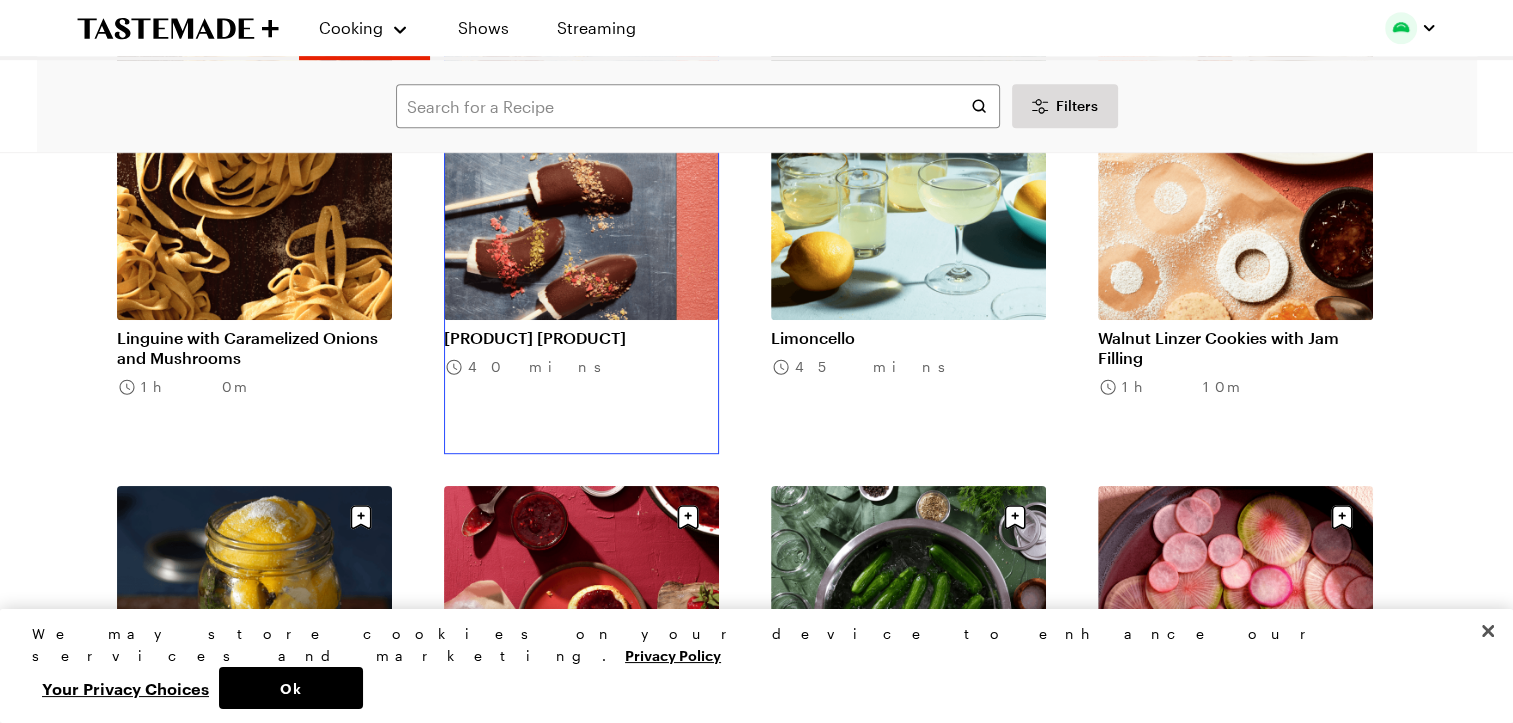 click on "[PRODUCT] [PRODUCT]" at bounding box center (581, 338) 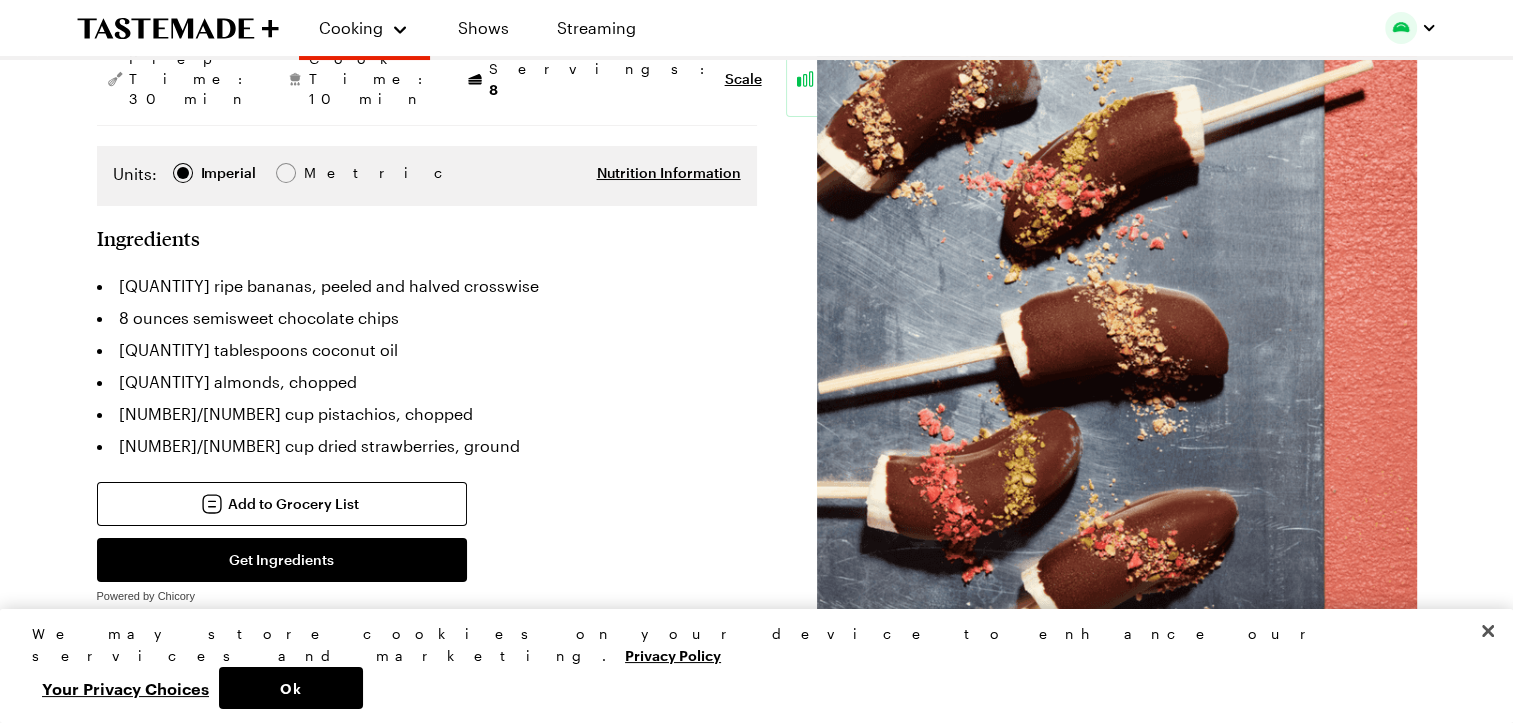scroll, scrollTop: 362, scrollLeft: 0, axis: vertical 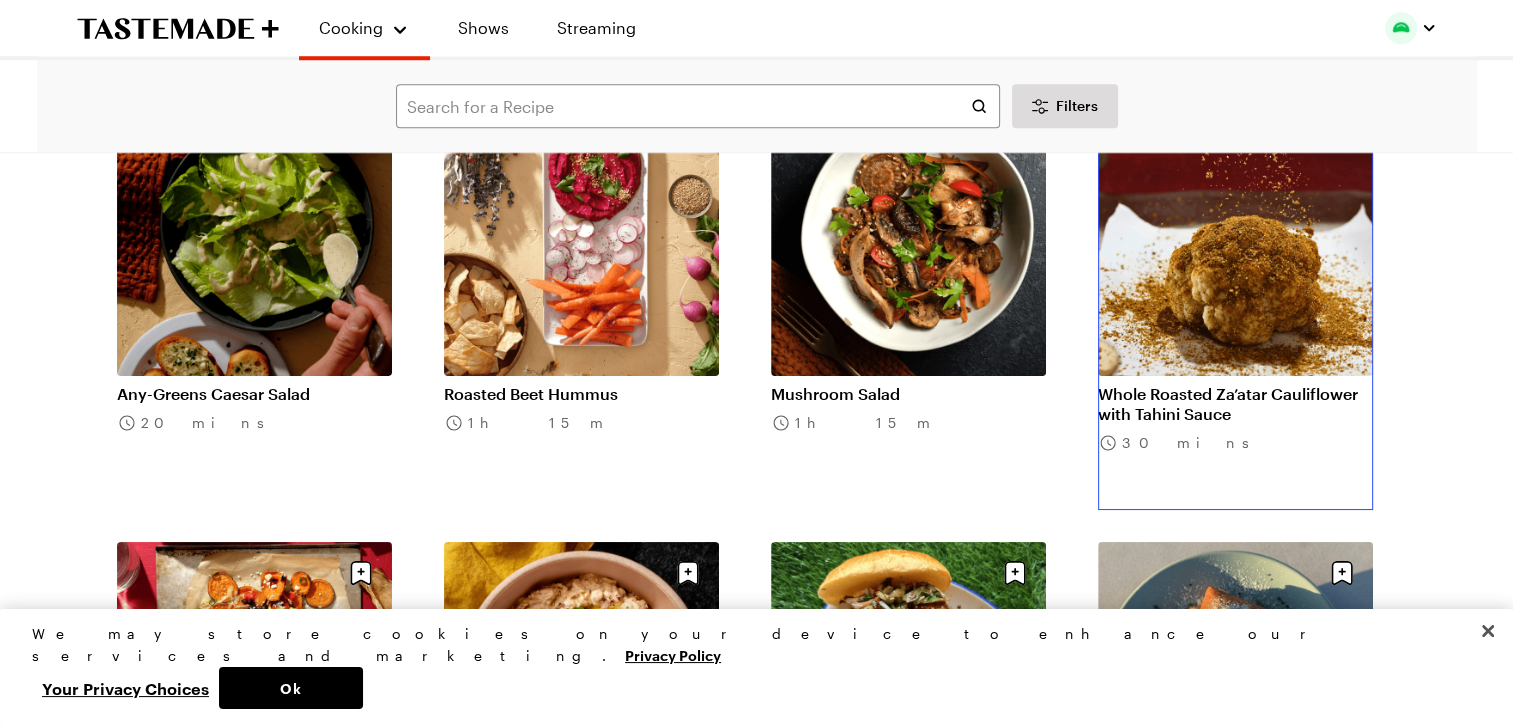click on "Whole Roasted Za’atar Cauliflower with Tahini Sauce" at bounding box center (1235, 404) 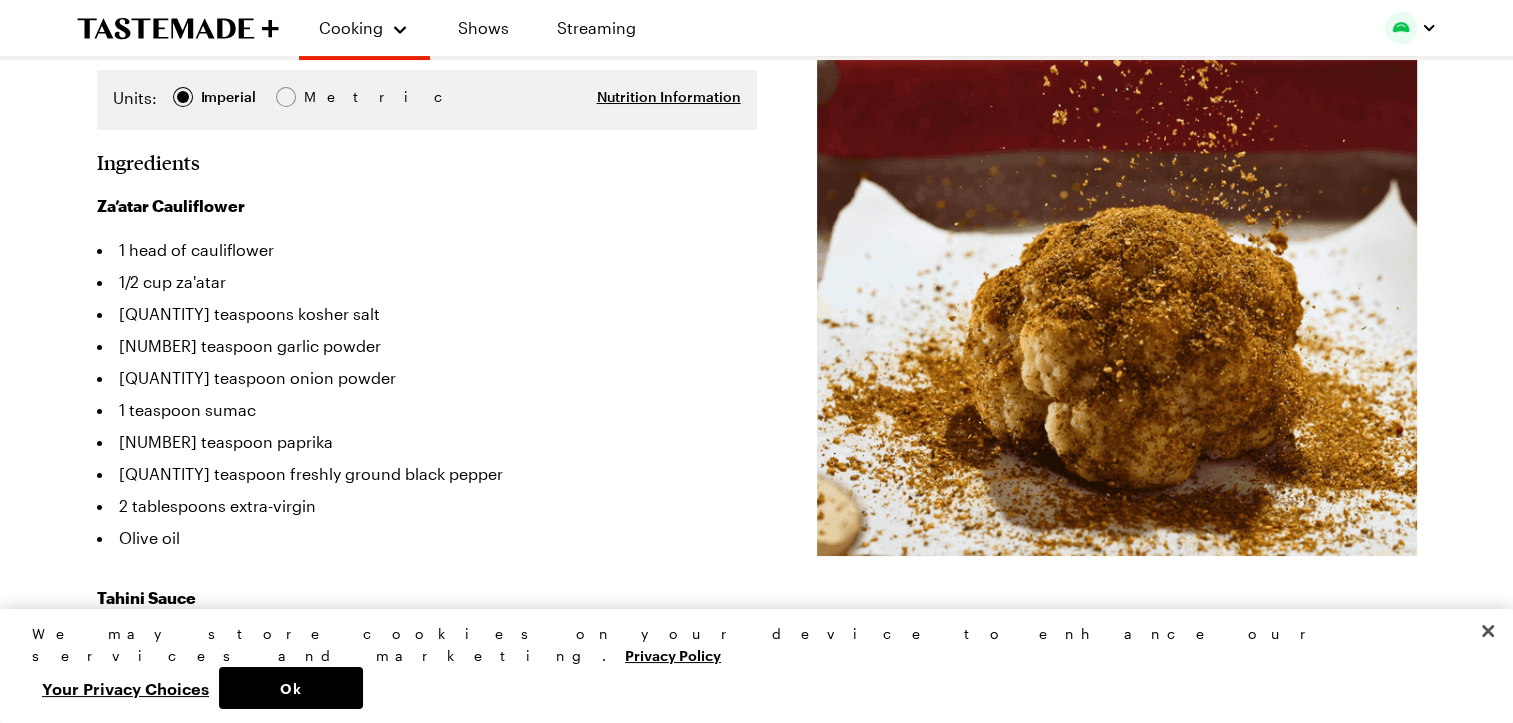scroll, scrollTop: 410, scrollLeft: 8, axis: both 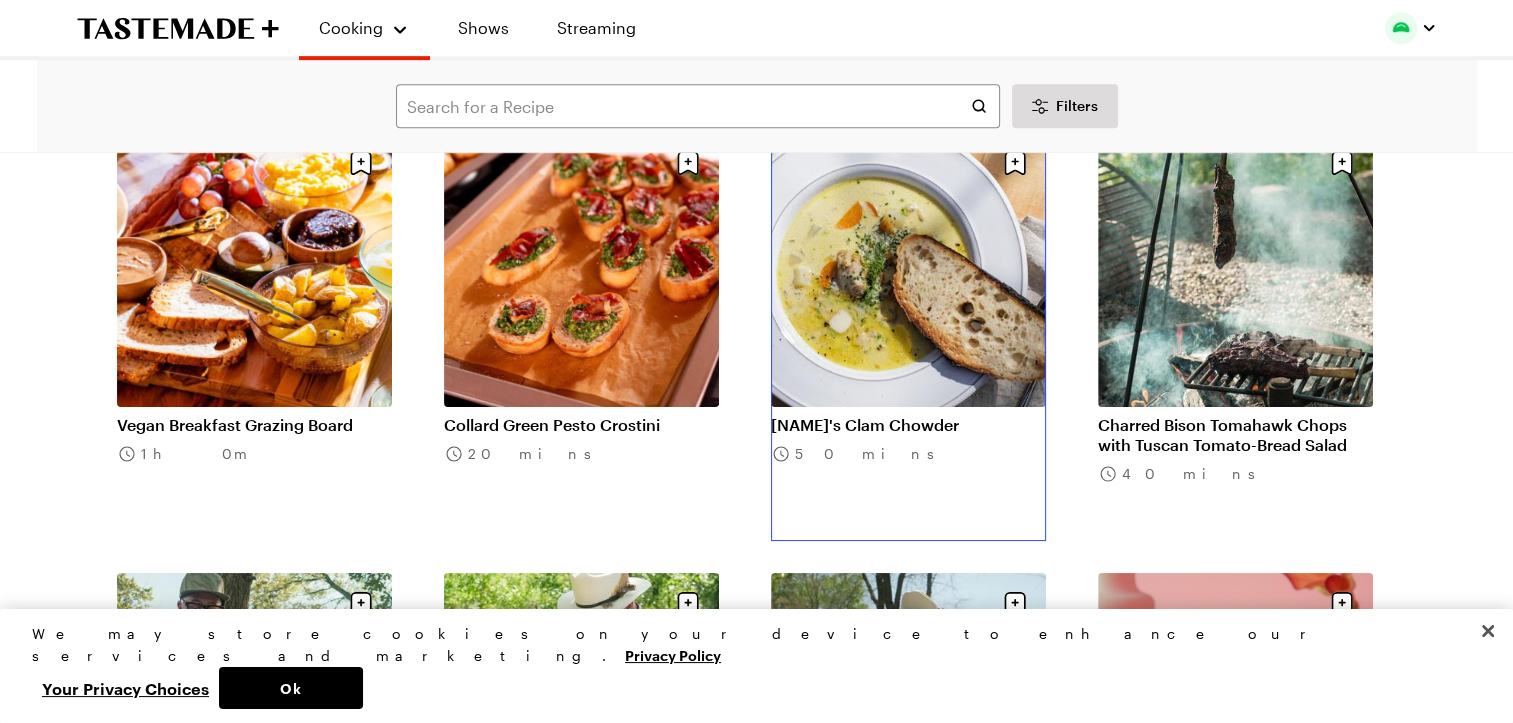 click on "[NAME]'s Clam Chowder" at bounding box center [908, 425] 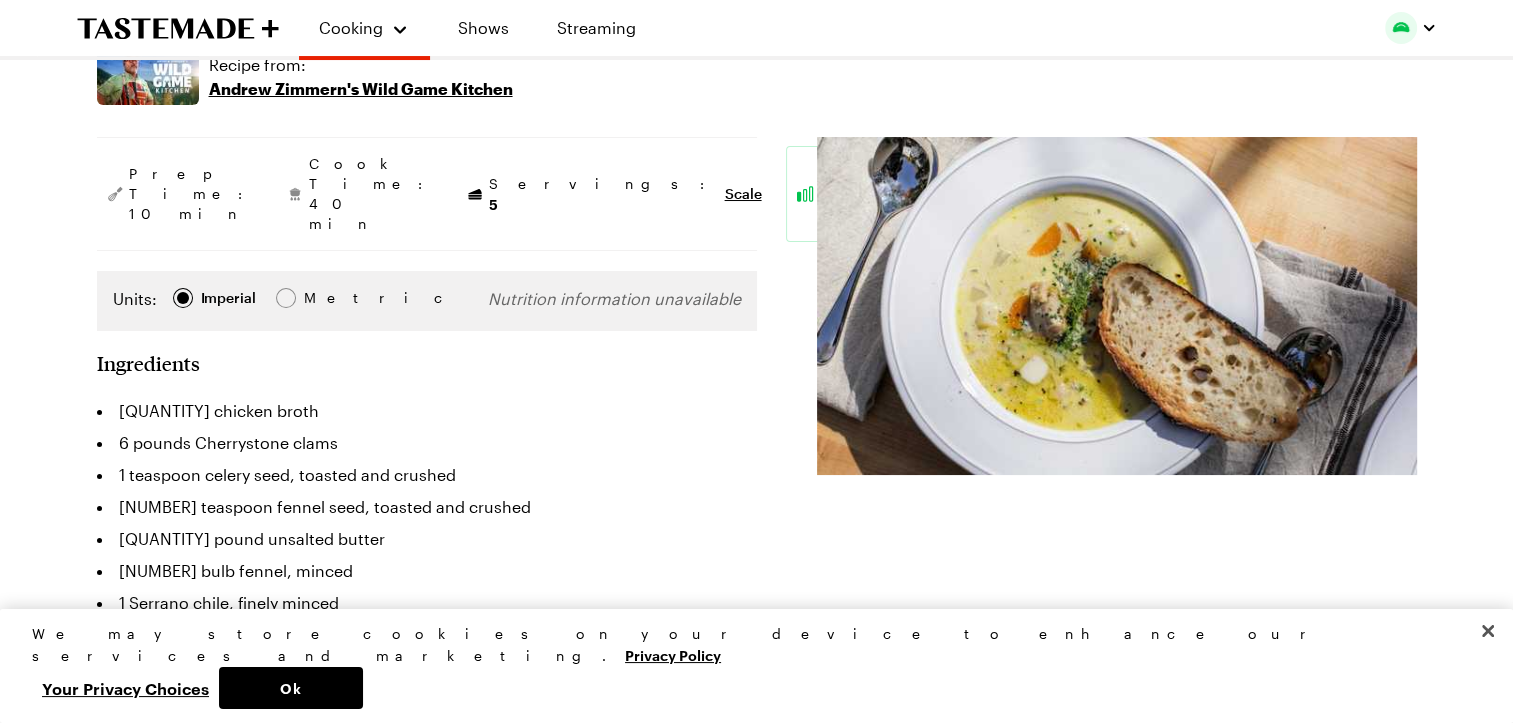 scroll, scrollTop: 292, scrollLeft: 8, axis: both 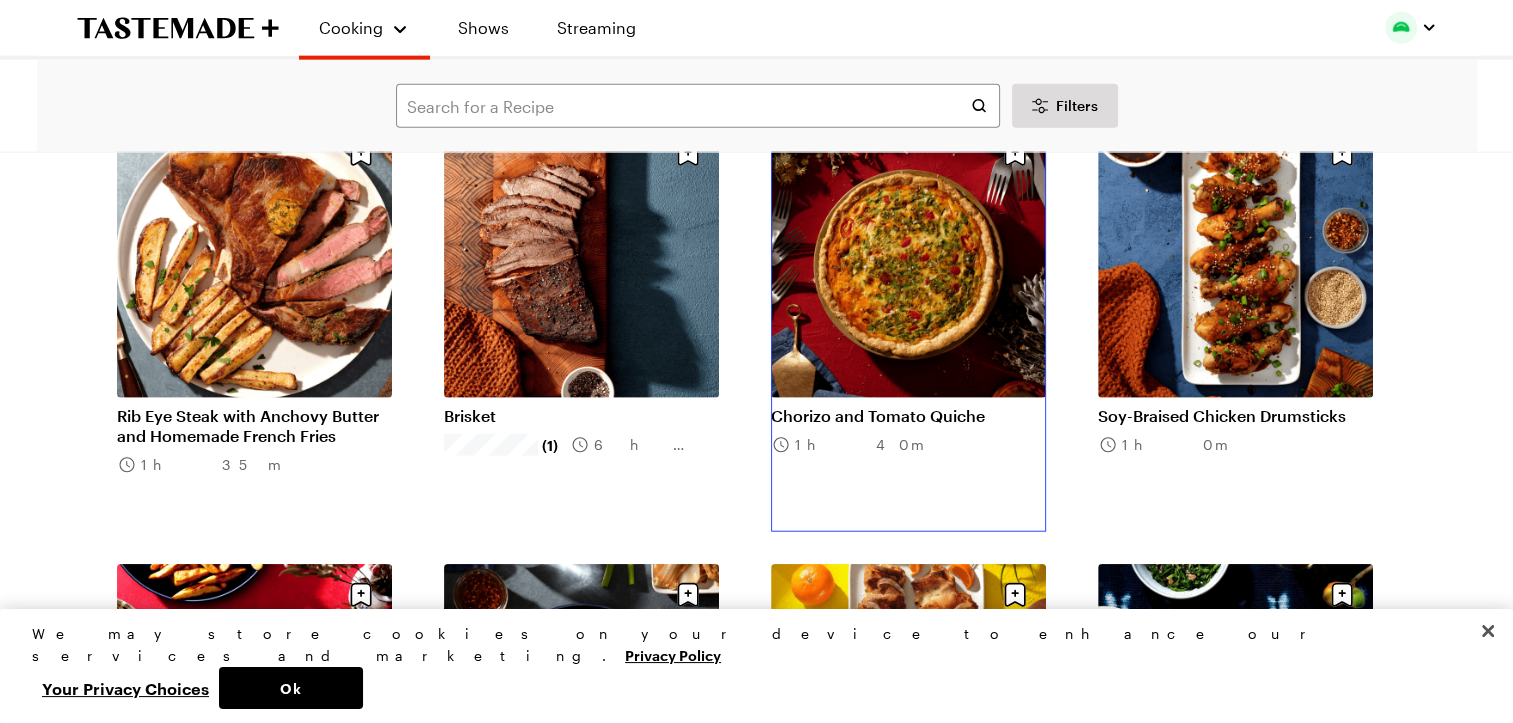 click on "Chorizo and Tomato Quiche" at bounding box center (908, 416) 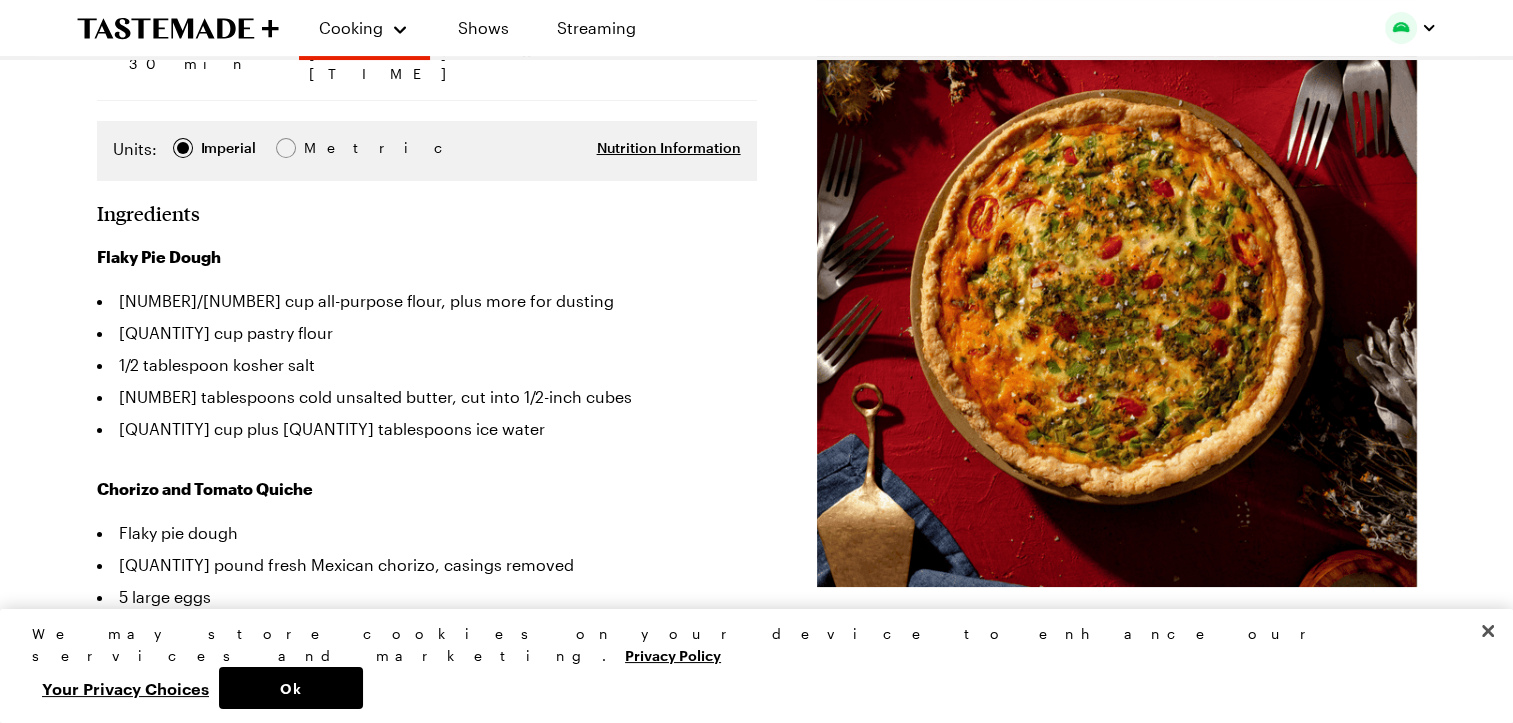 scroll, scrollTop: 375, scrollLeft: 0, axis: vertical 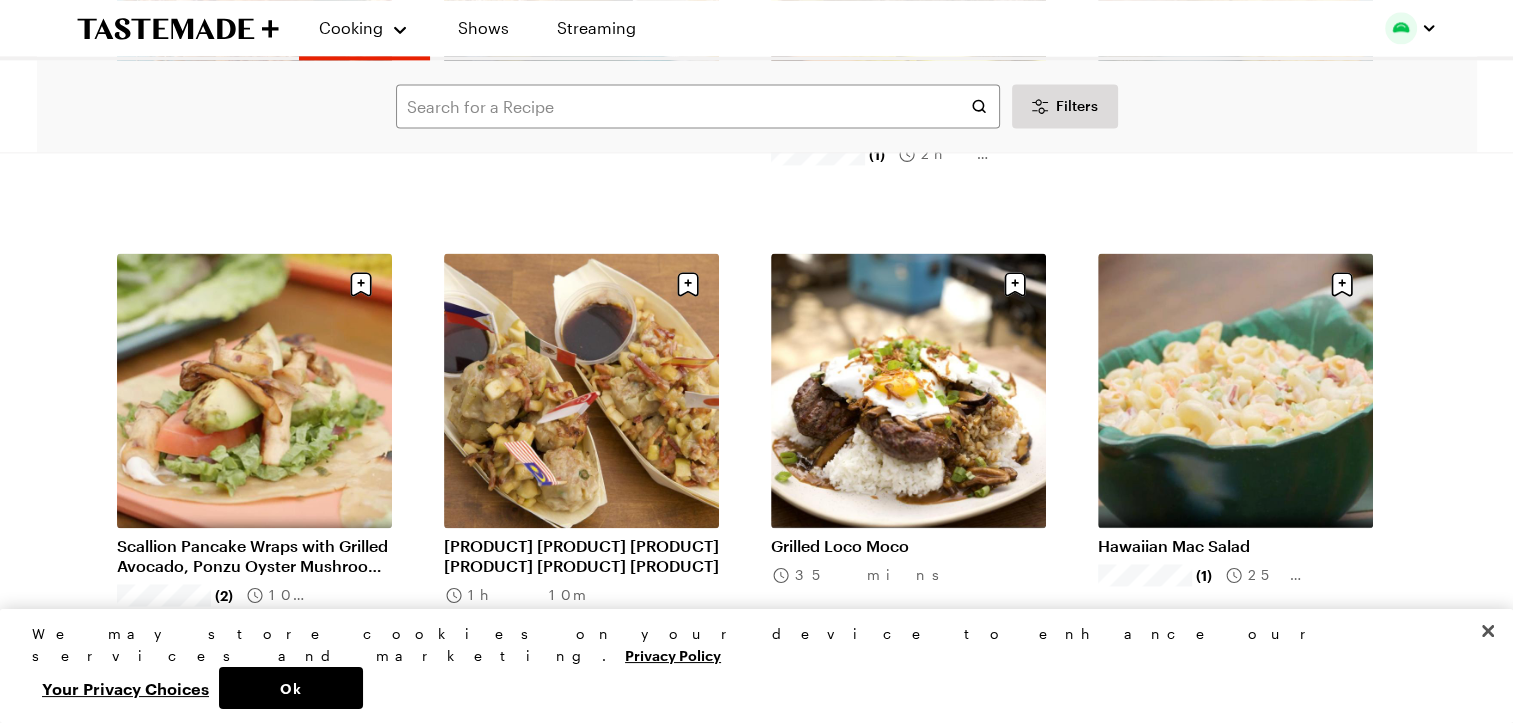 click on "Smoked Gouda Cheeseburgers with Balsamic-Glazed Onion & Roasted Potatoes ([NUMBER]) [NUMBER] mins Pesto Chickpea Grain Bowls with Marinated Tomatoes & Mozzarella ([NUMBER]) [NUMBER] mins Orange & Avocado Salad with Peanuts & Shallot Vinaigrette ([NUMBER]) [NUMBER] mins Salmon & Sushi Rice Bowls with Avocado & Yuzu Mayo ([NUMBER]) [NUMBER] mins Greek Feta & Orzo Salad with Cucumber, Tomatoes & Mint ([NUMBER]) [NUMBER] mins Pesto Pasta Salad with Artichokes, Olives & Feta ([NUMBER]) [NUMBER] mins Pepita-Crusted Cod with Rice, Tomatoes & Creamy Cilantro Sauce ([NUMBER]) [NUMBER] mins Greek-Style Lamb Meatball Platter with Pitas, Rice & Cucumber-Feta Salad ([NUMBER]) [NUMBER] mins Lemon Crêpes with Fresh Blueberry Compote ([NUMBER]) [NUMBER] mins Creamy Spinach & Feta Dip with Pita Chips & Harissa Honey ([NUMBER]) [NUMBER] mins Shrimp & Mafalda Pasta with Tomatoes, Zucchini & Parmesan ([NUMBER]) [NUMBER] mins Pork Chops & Honey Mustard Glazed Pear with Roasted Potatoes & Brussels Sprouts ([NUMBER]) [NUMBER] mins Harissa Beef Couscous Bowls with Tomato-Cucumber Salad ([NUMBER]) [NUMBER] mins ([NUMBER]) [NUMBER] mins ([NUMBER]) [NUMBER] mins ([NUMBER]) [NUMBER] mins ([NUMBER]) [NUMBER] mins ([NUMBER]) [NUMBER] mins" at bounding box center (757, -12552) 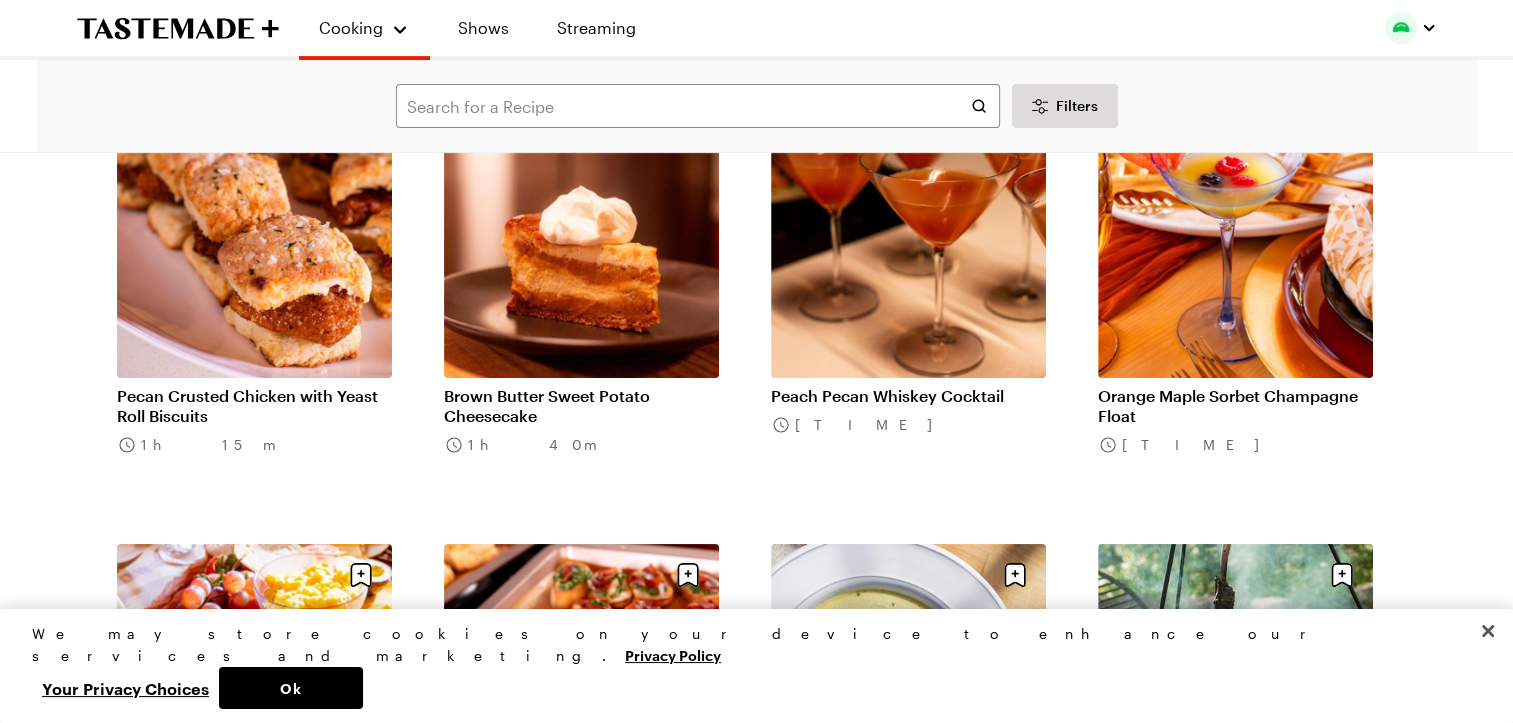 scroll, scrollTop: 53551, scrollLeft: 0, axis: vertical 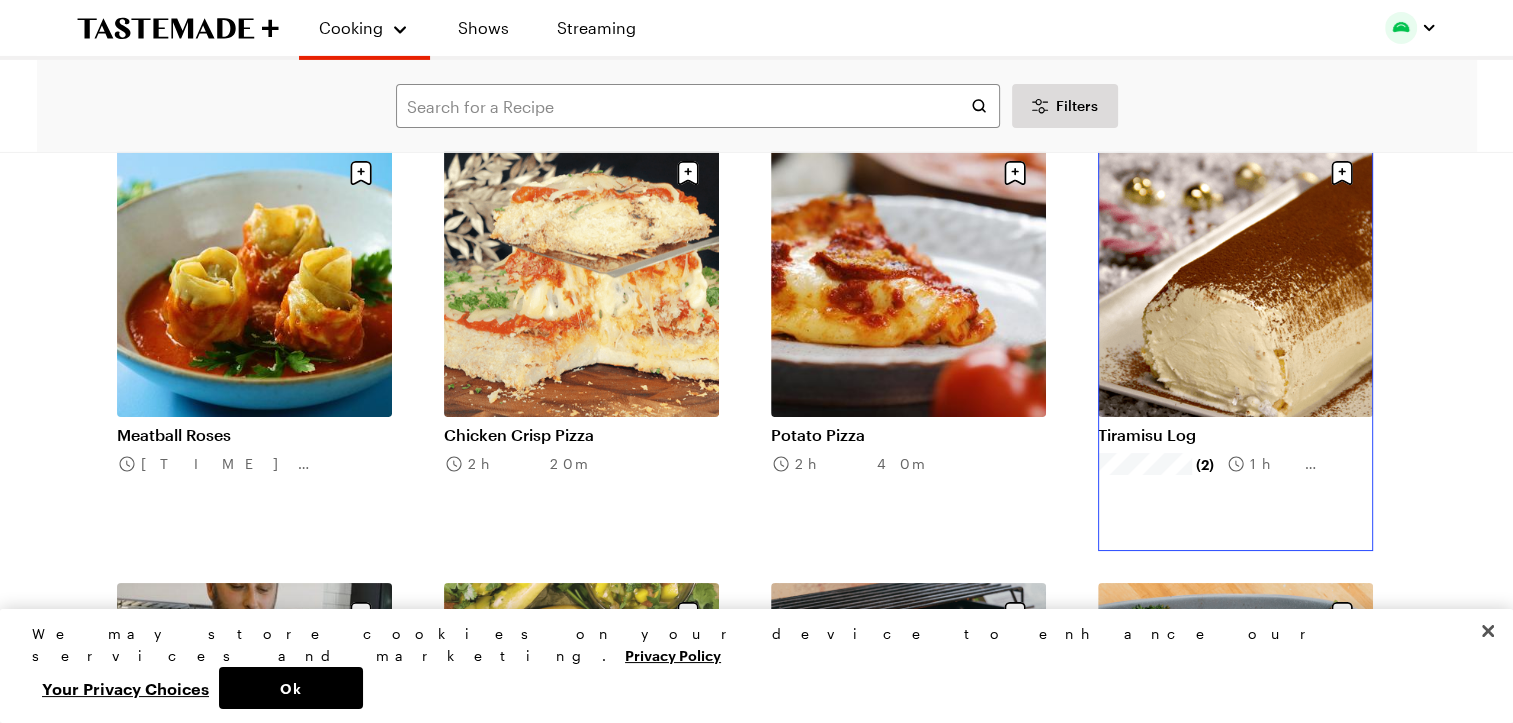 click on "Tiramisu Log" at bounding box center [1235, 435] 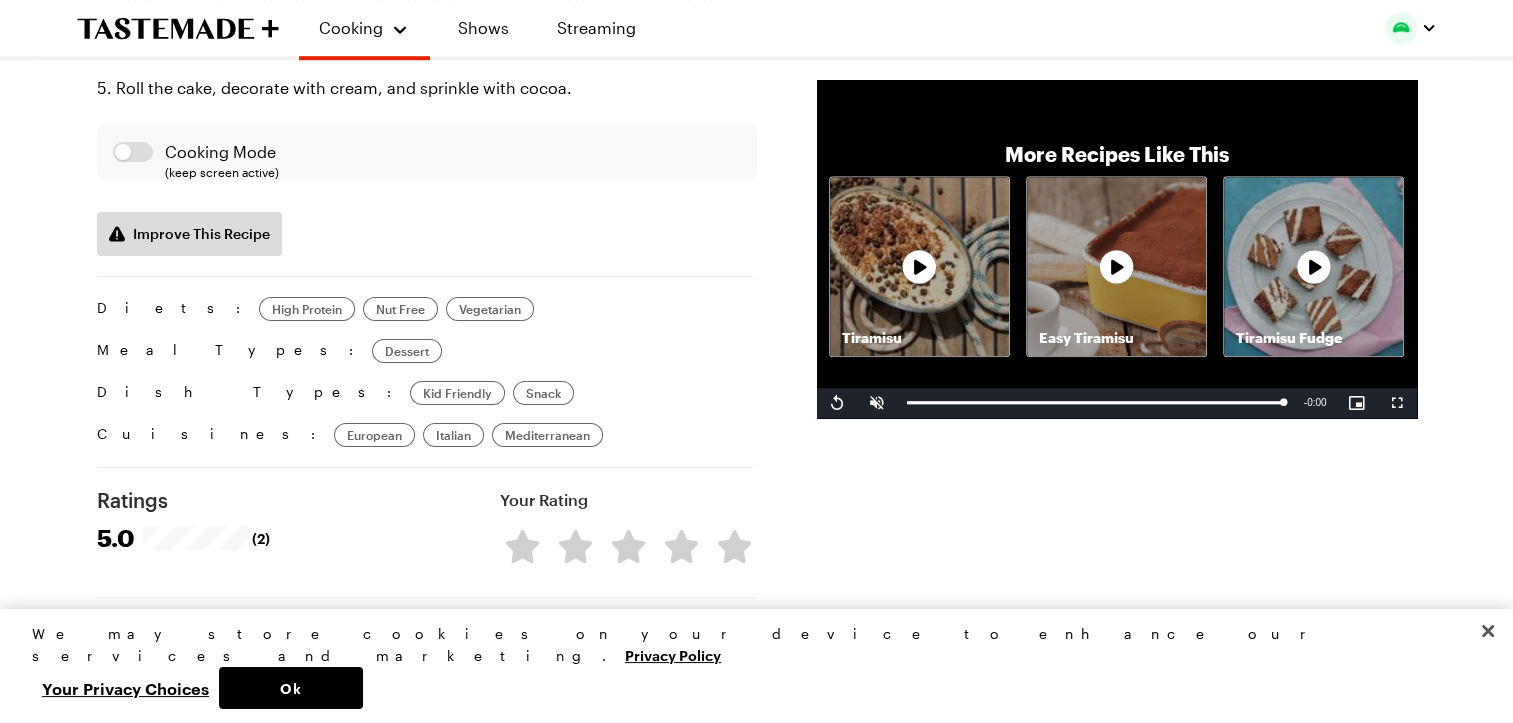 scroll, scrollTop: 1459, scrollLeft: 0, axis: vertical 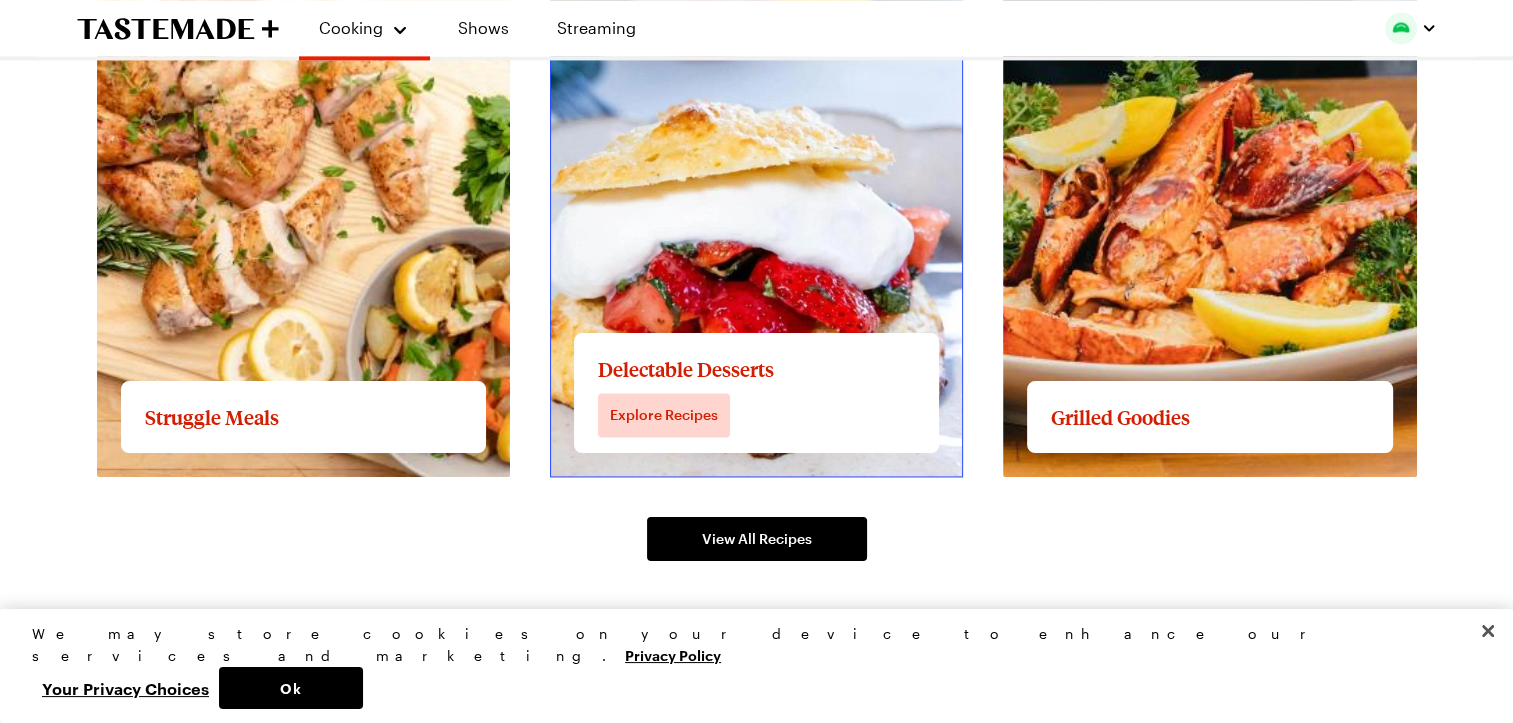 click on "View full content for Delectable Desserts" at bounding box center [703, -12] 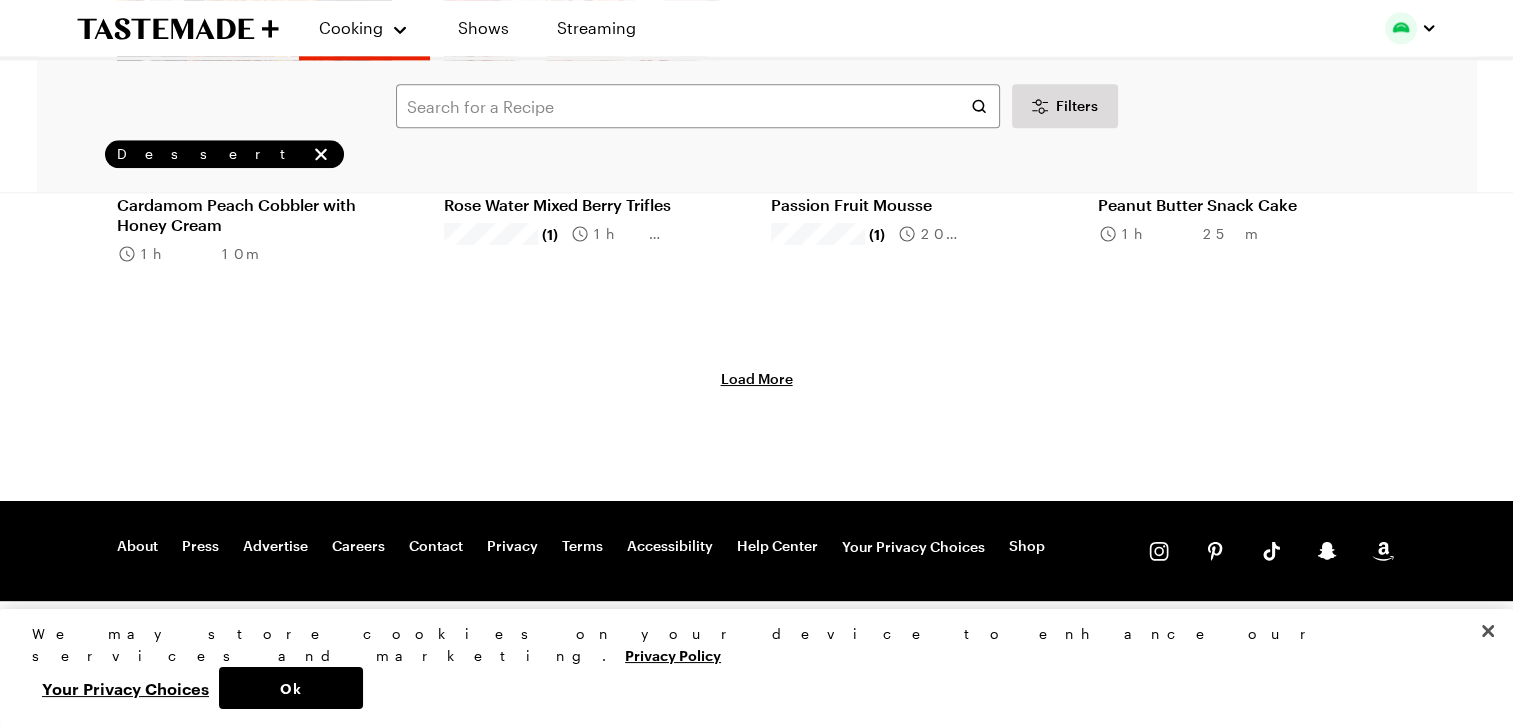 scroll, scrollTop: 0, scrollLeft: 0, axis: both 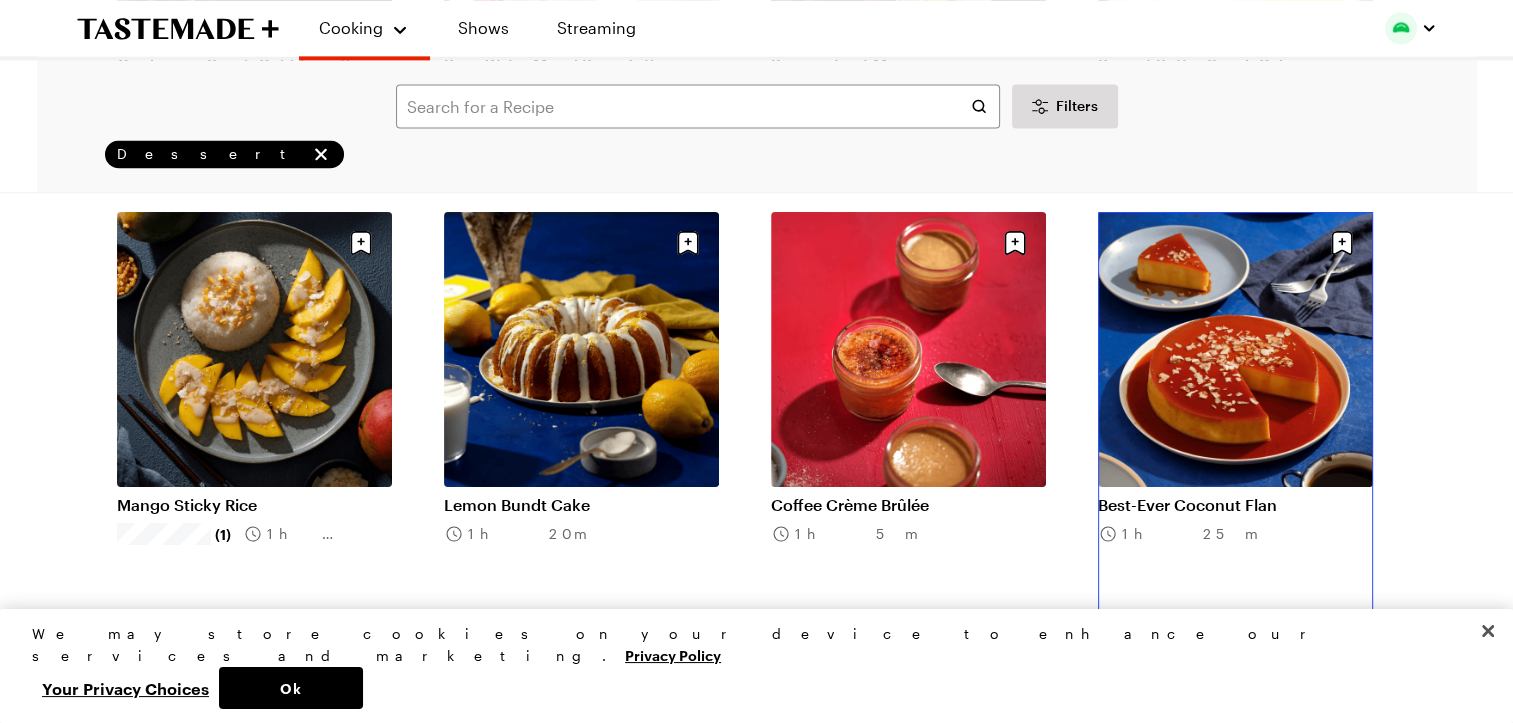 click on "Best-Ever Coconut Flan" at bounding box center (1235, 505) 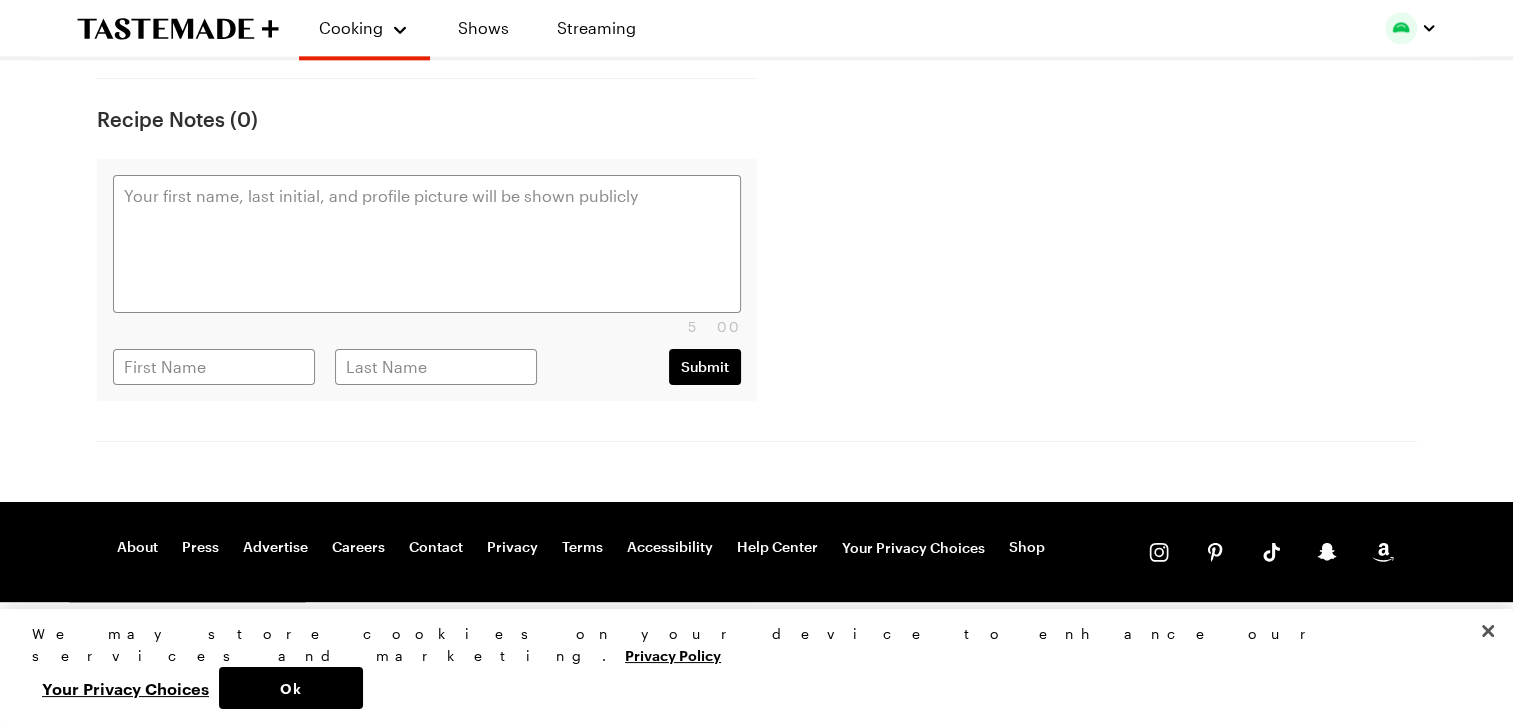 scroll, scrollTop: 0, scrollLeft: 0, axis: both 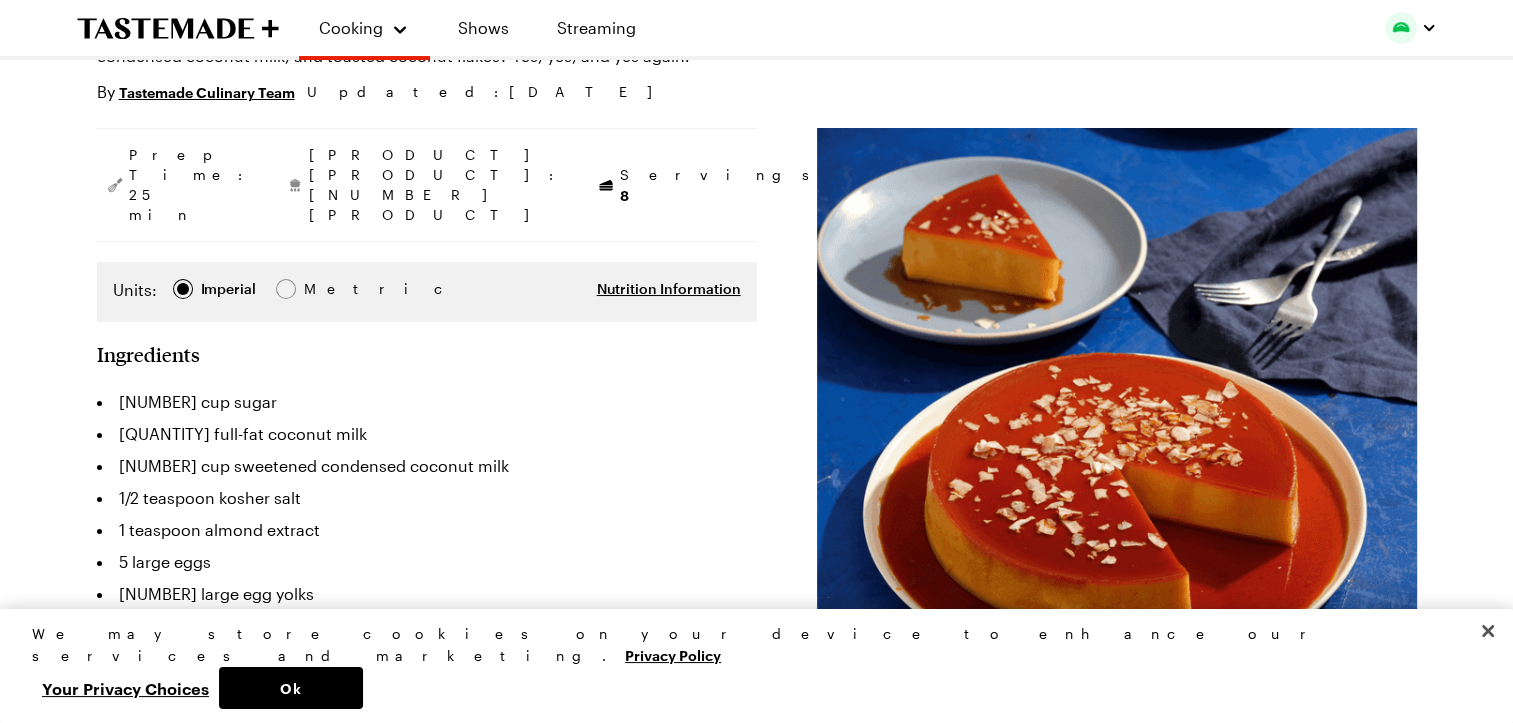 type on "x" 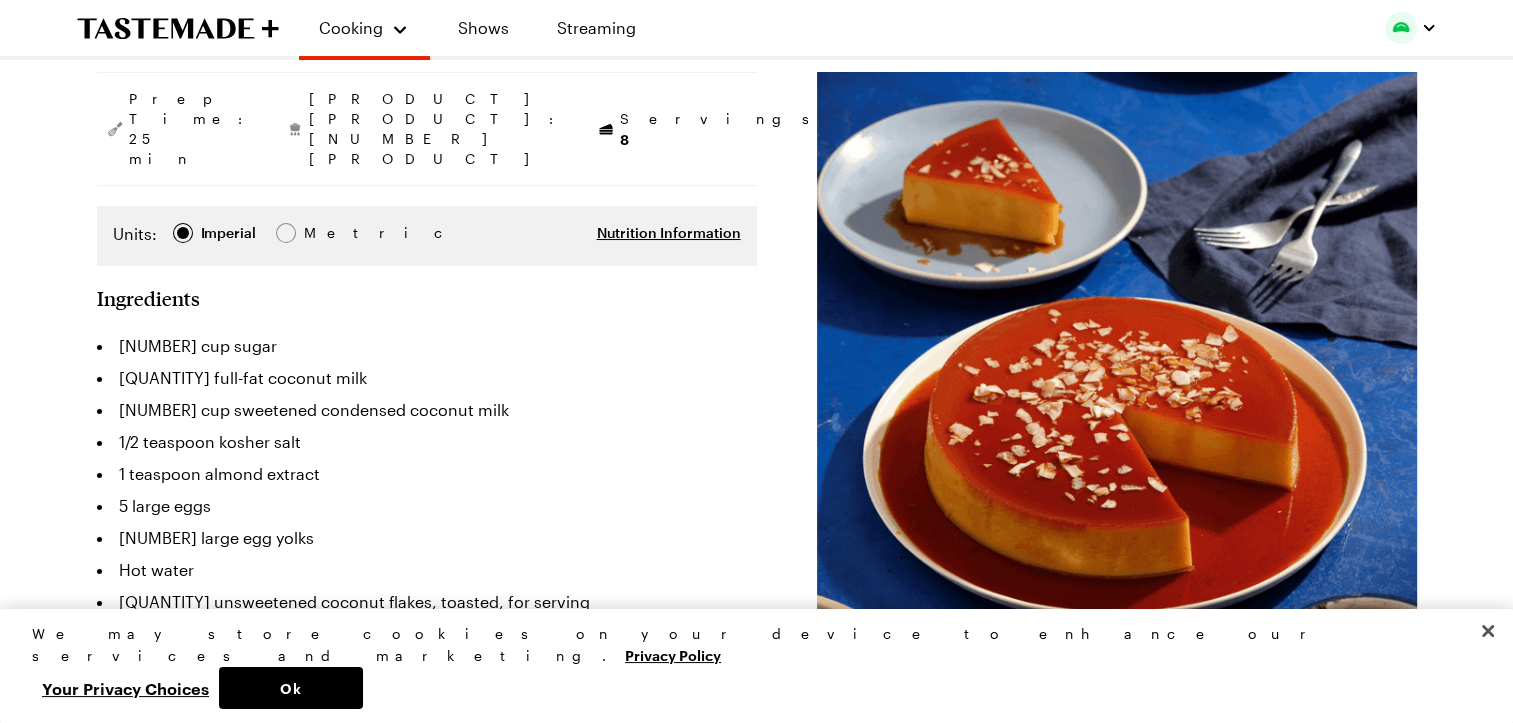 scroll, scrollTop: 292, scrollLeft: 0, axis: vertical 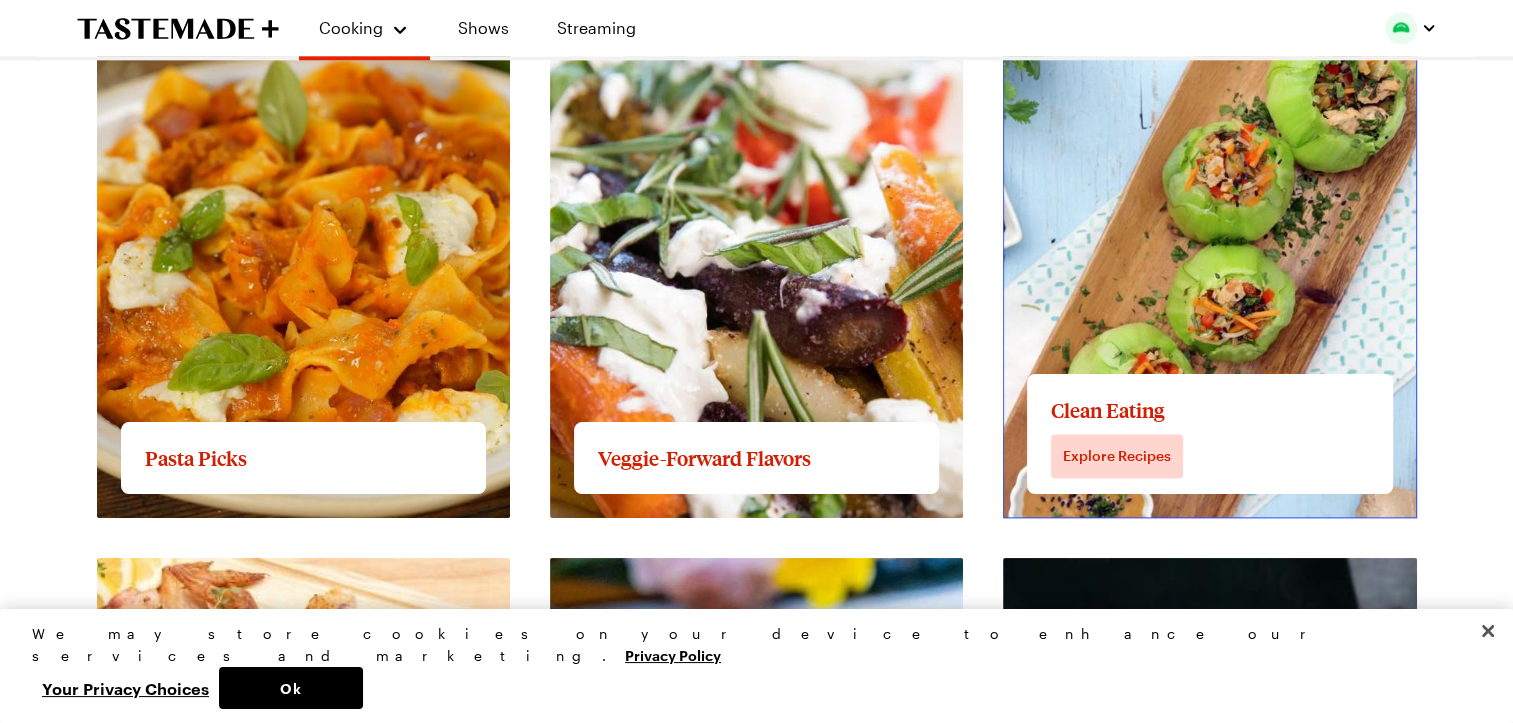 click on "View full content for Clean Eating" at bounding box center [1130, 29] 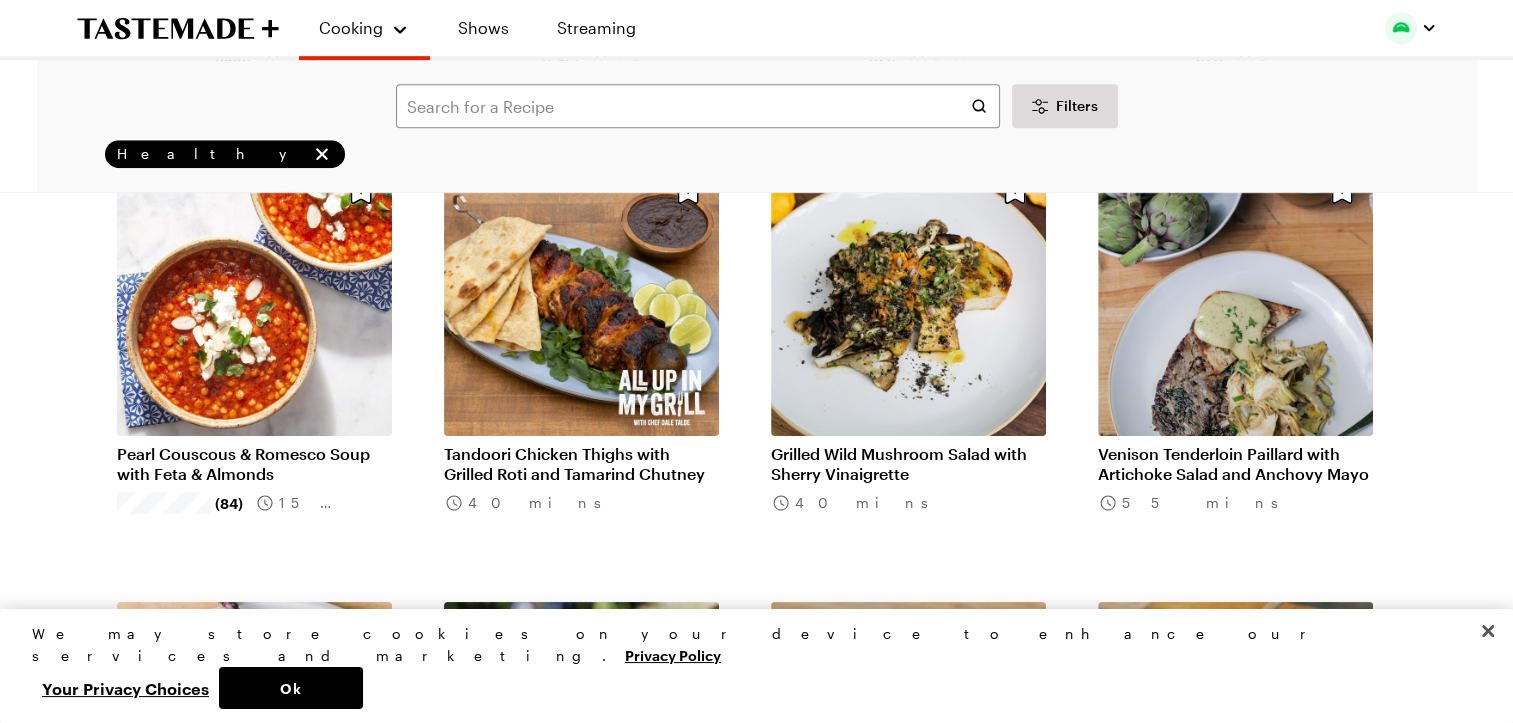 scroll, scrollTop: 1058, scrollLeft: 0, axis: vertical 